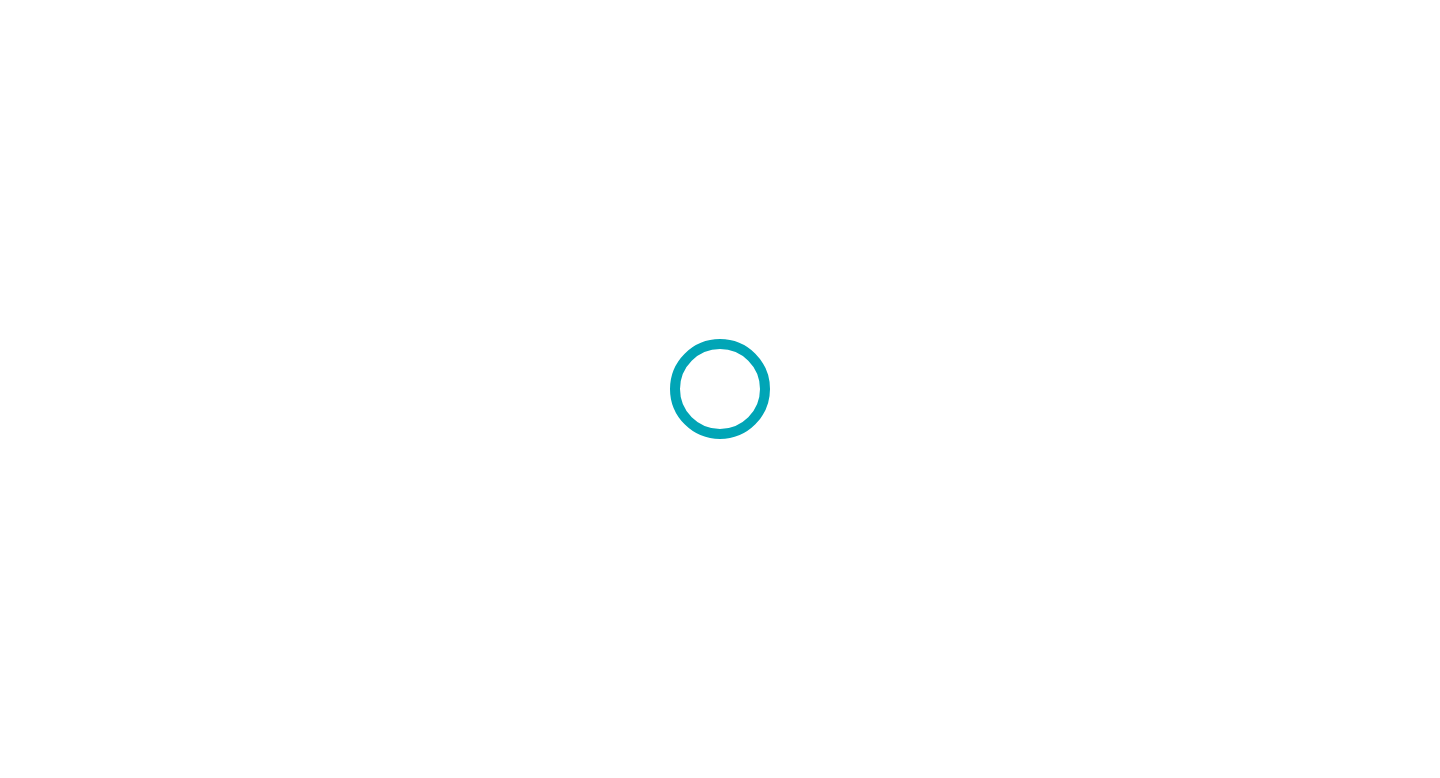 scroll, scrollTop: 0, scrollLeft: 0, axis: both 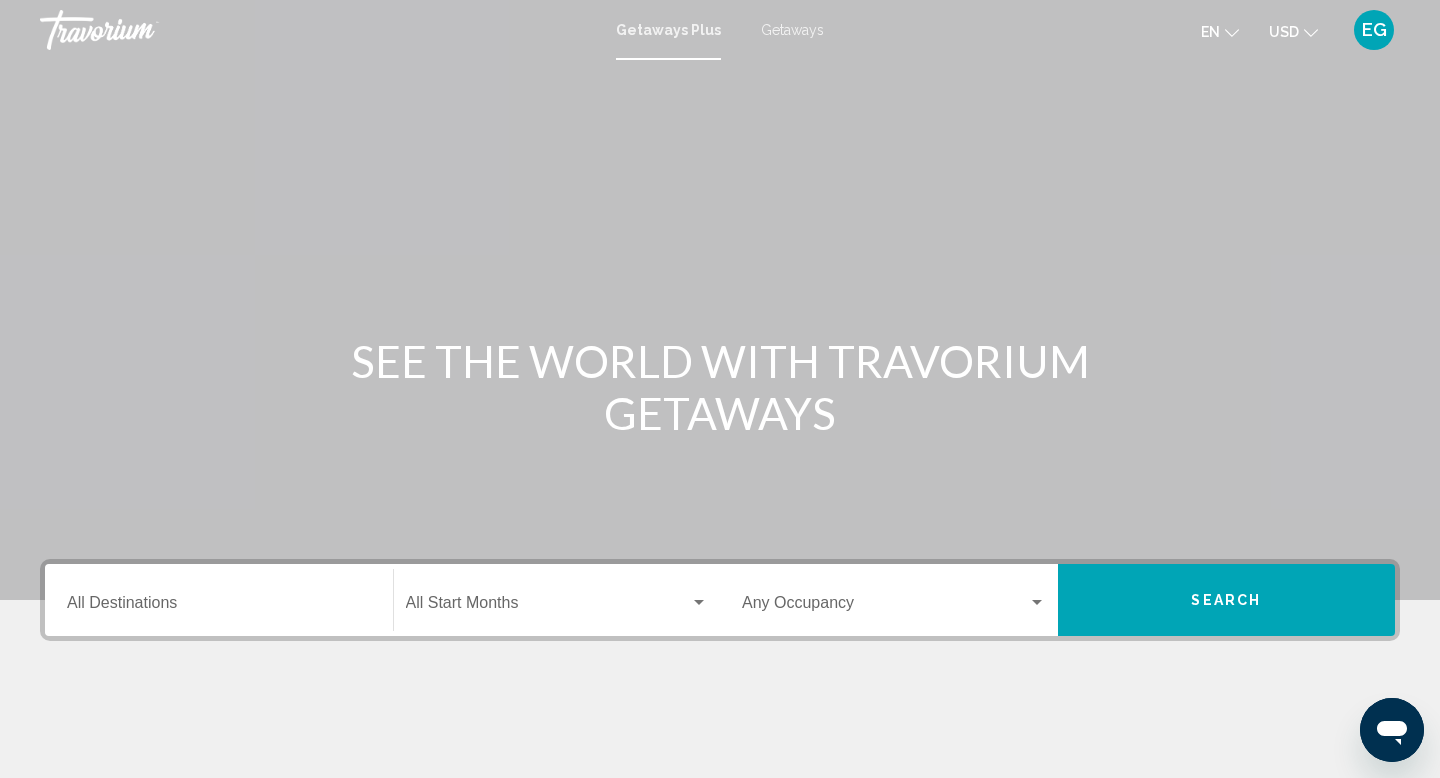 click on "Destination All Destinations" at bounding box center (219, 607) 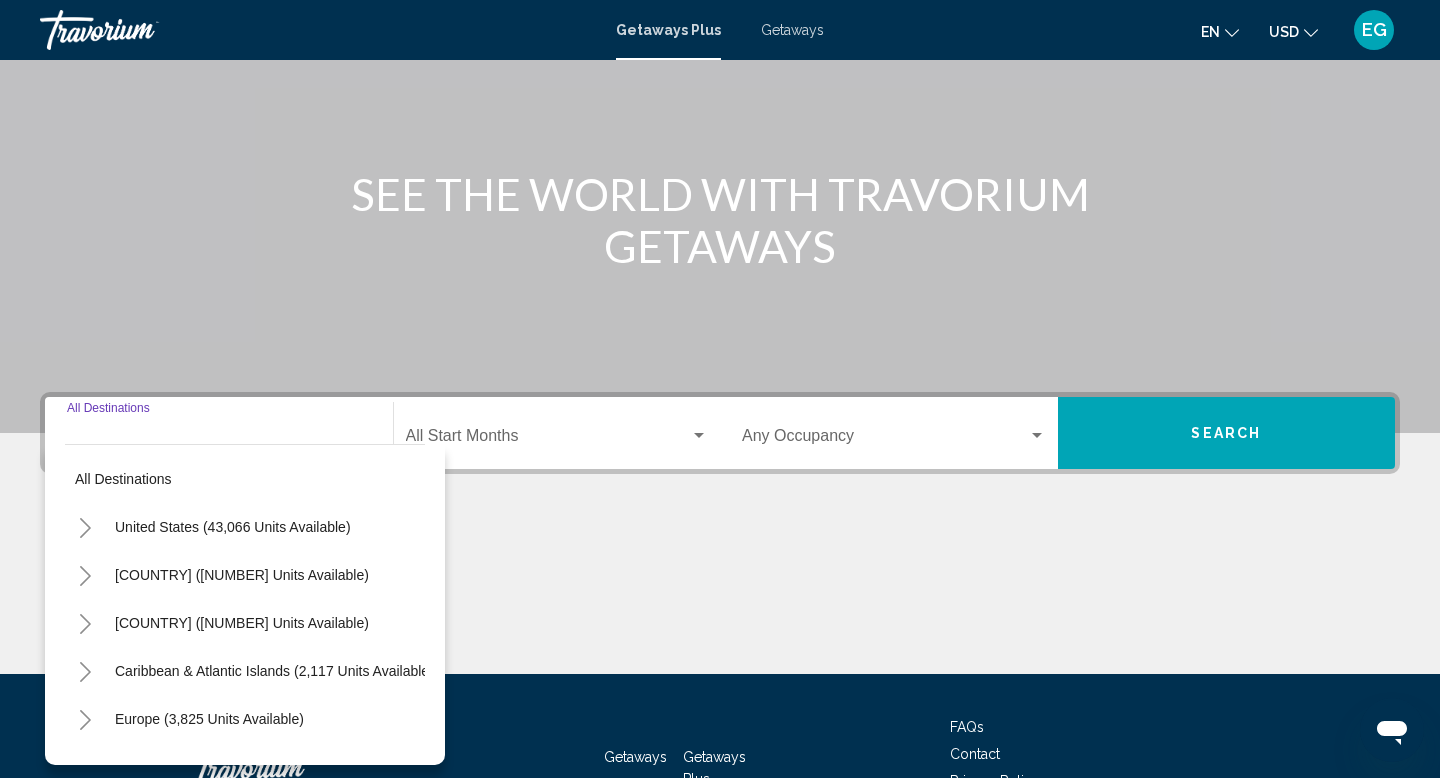 scroll, scrollTop: 308, scrollLeft: 0, axis: vertical 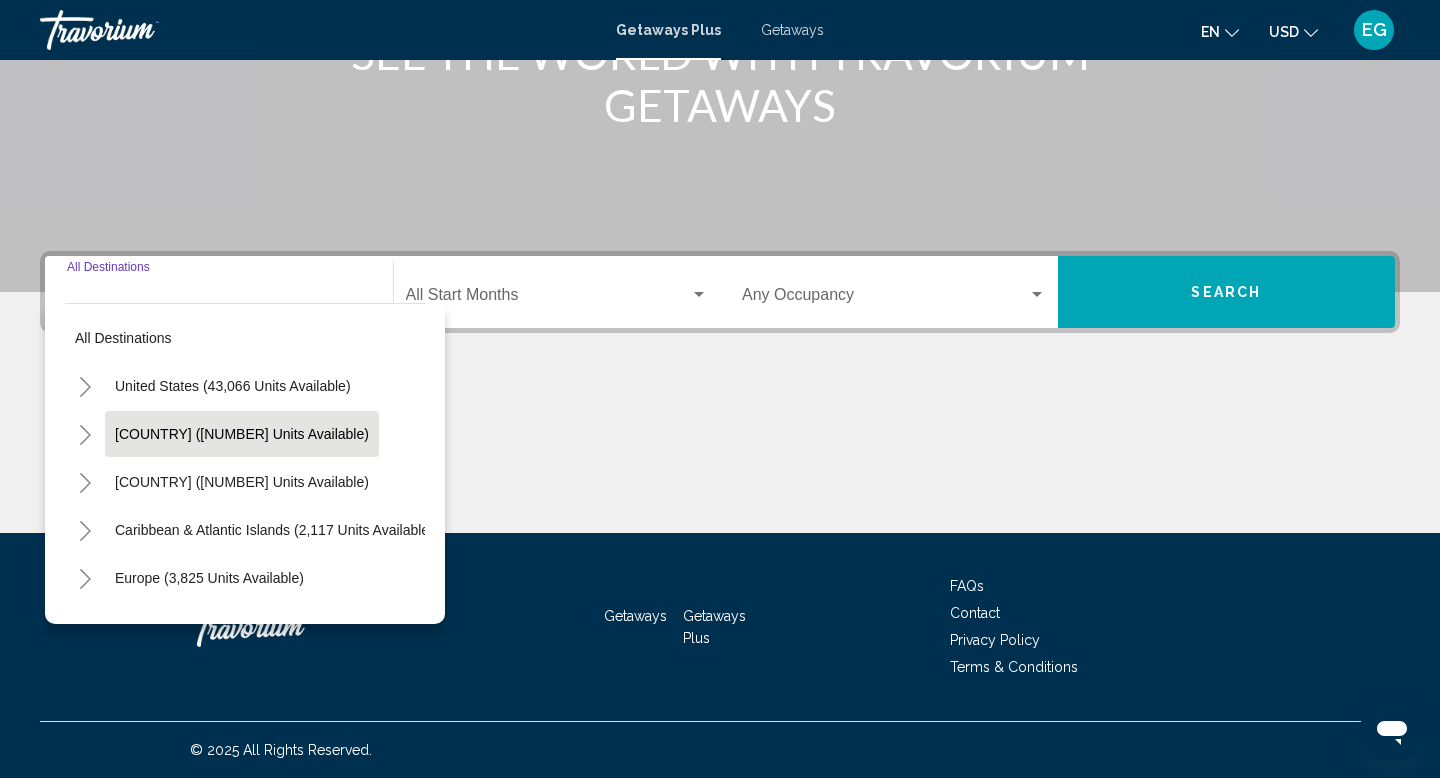 click on "[COUNTRY] ([NUMBER] units available)" at bounding box center (233, 386) 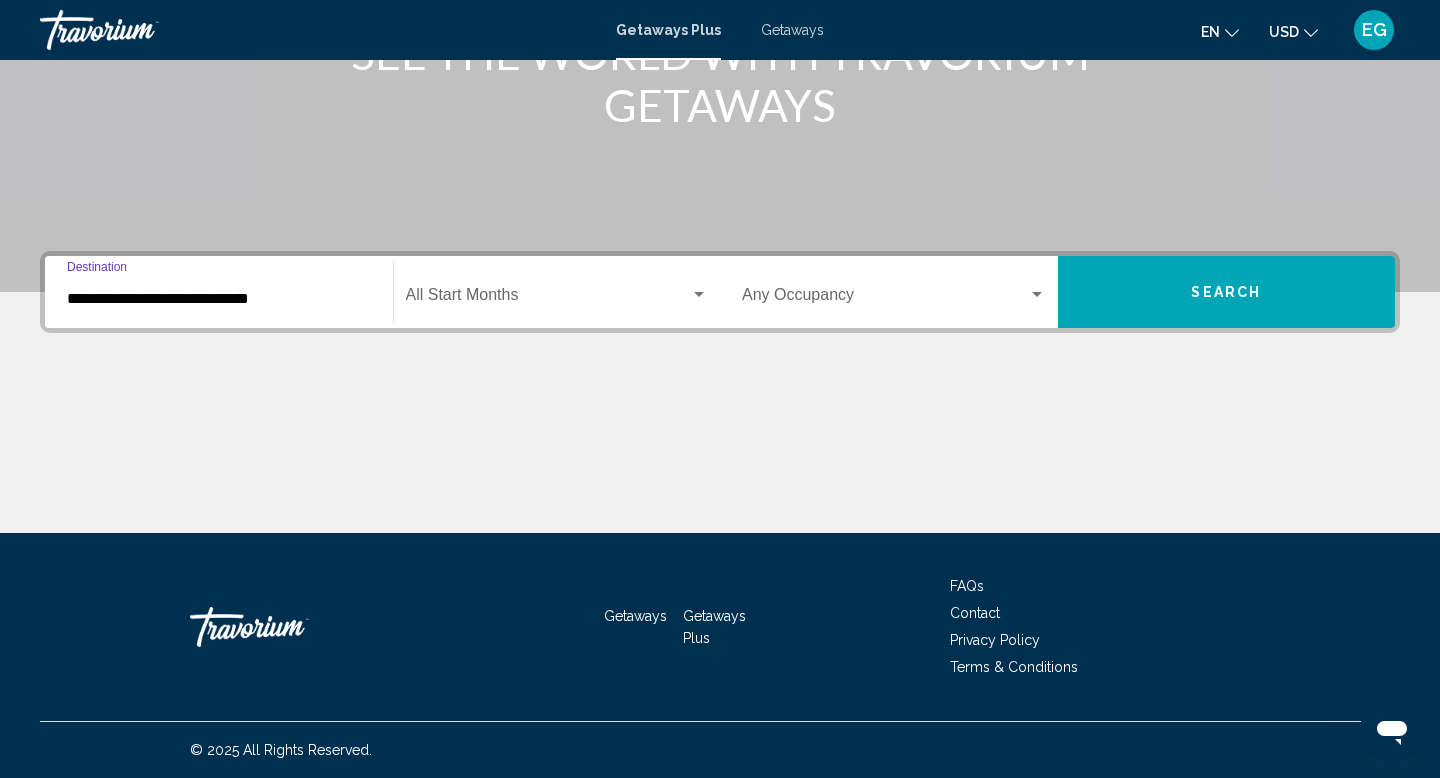 click at bounding box center [548, 299] 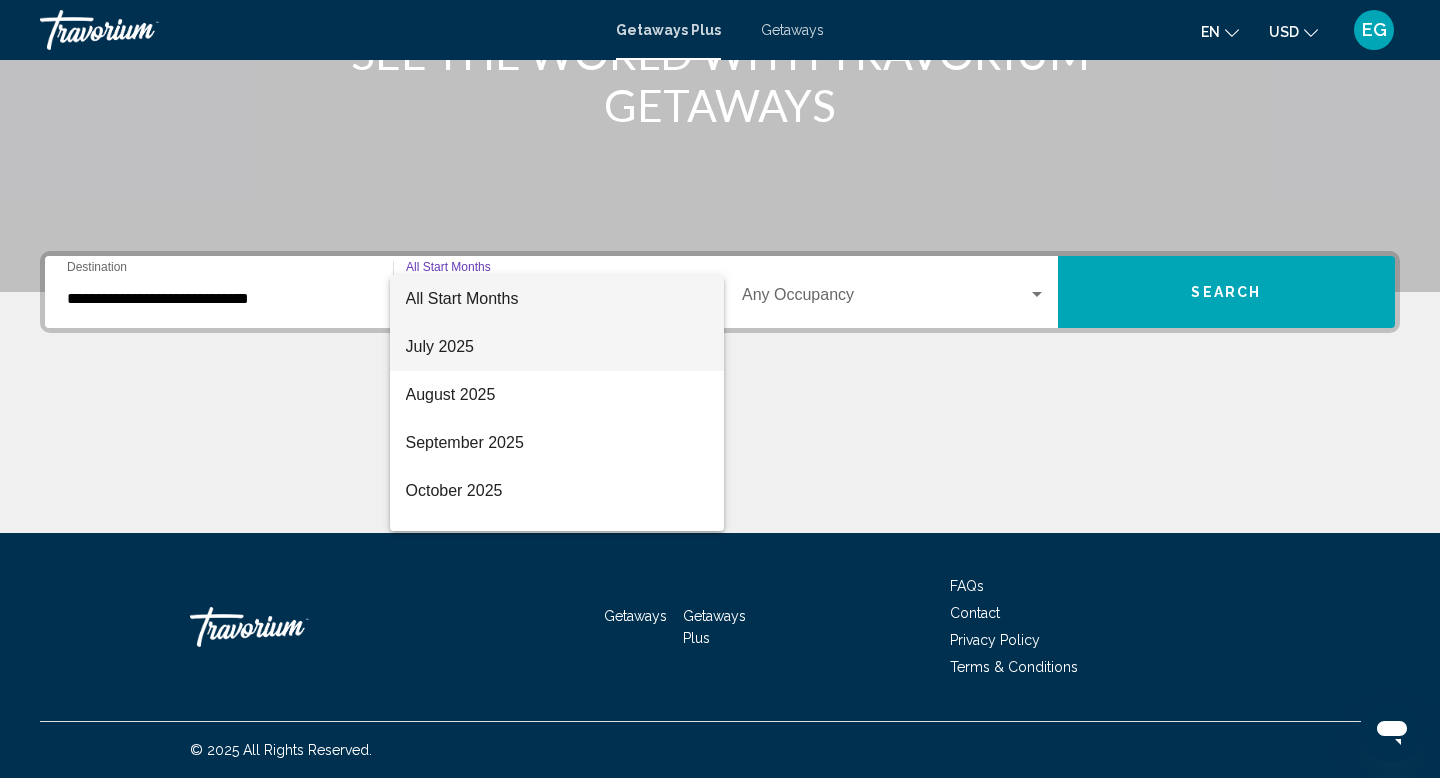 click on "July 2025" at bounding box center [557, 347] 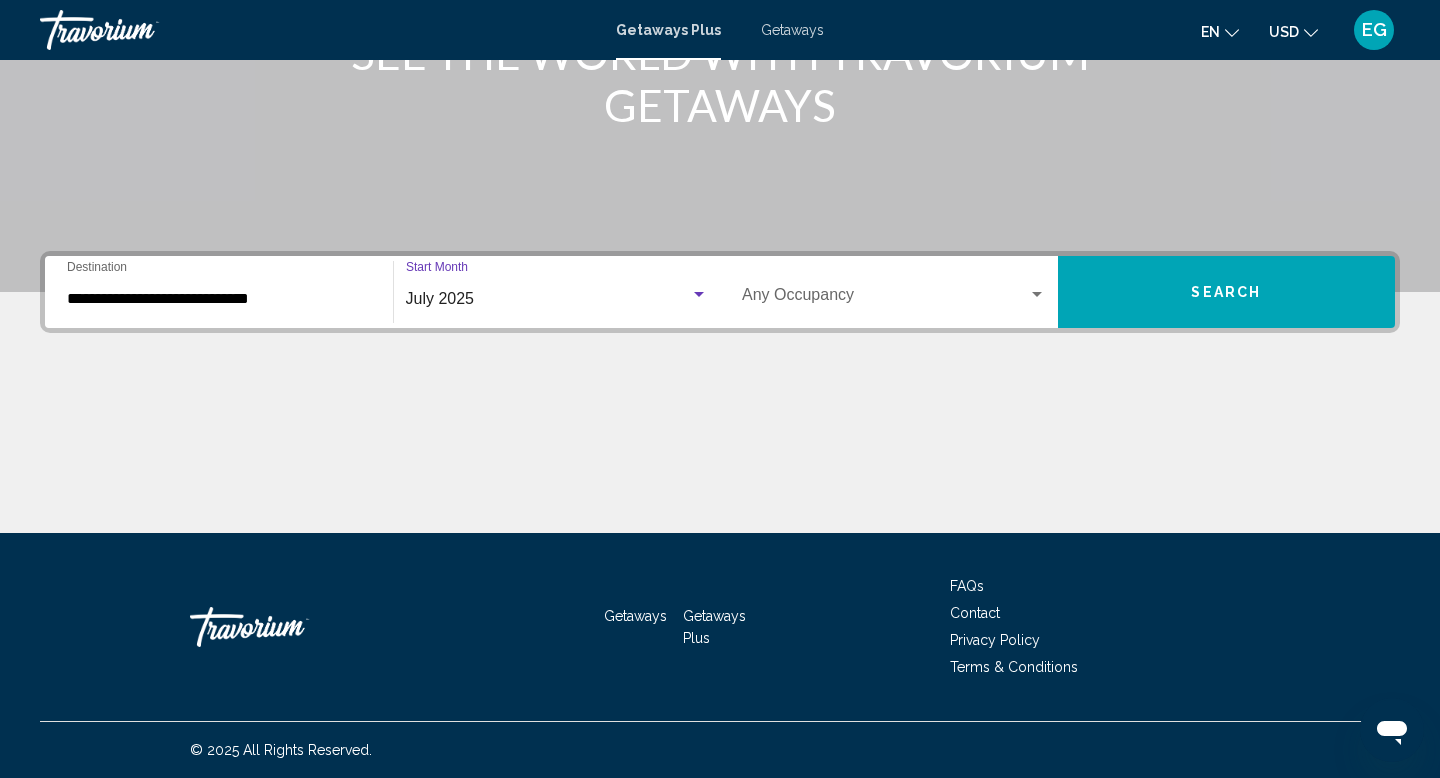 click on "Search" at bounding box center (1226, 293) 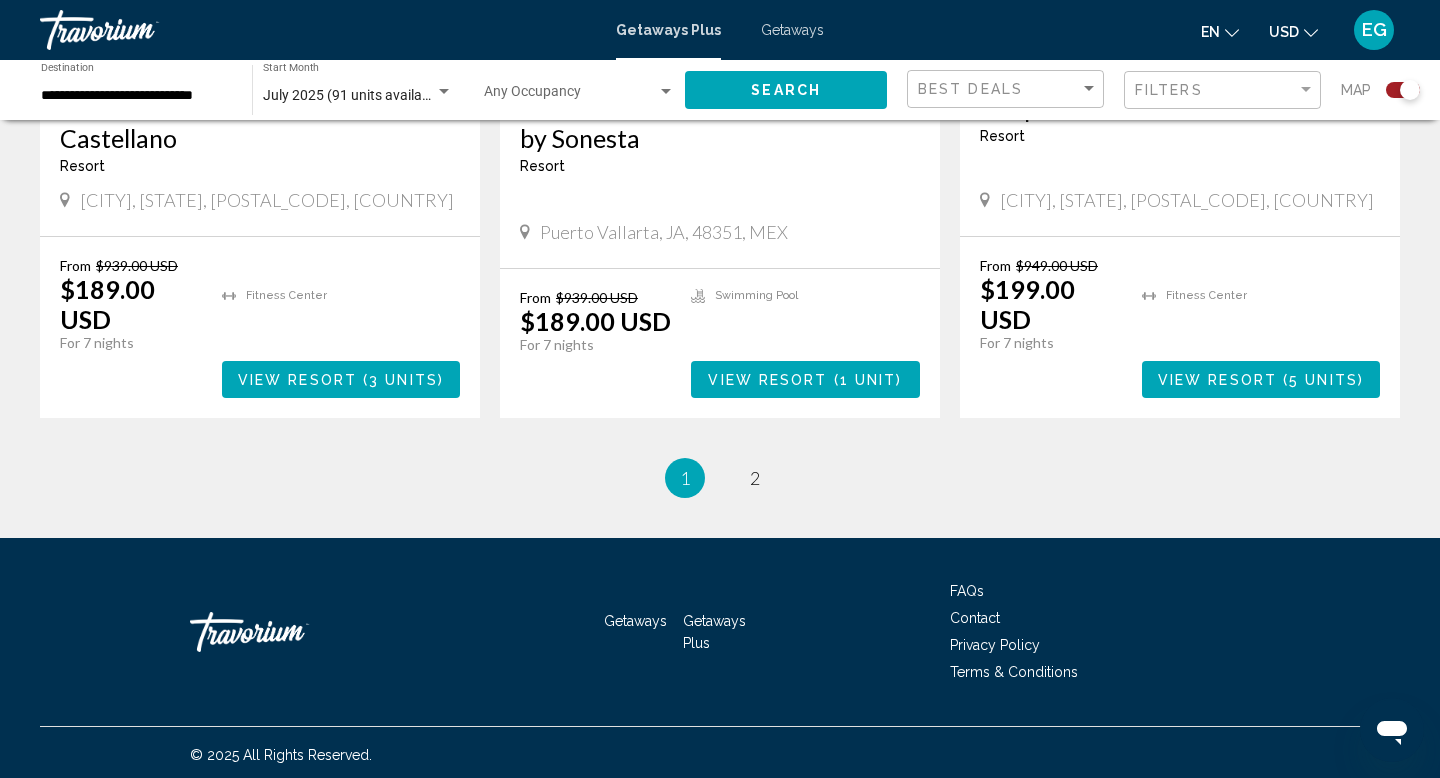 scroll, scrollTop: 3107, scrollLeft: 0, axis: vertical 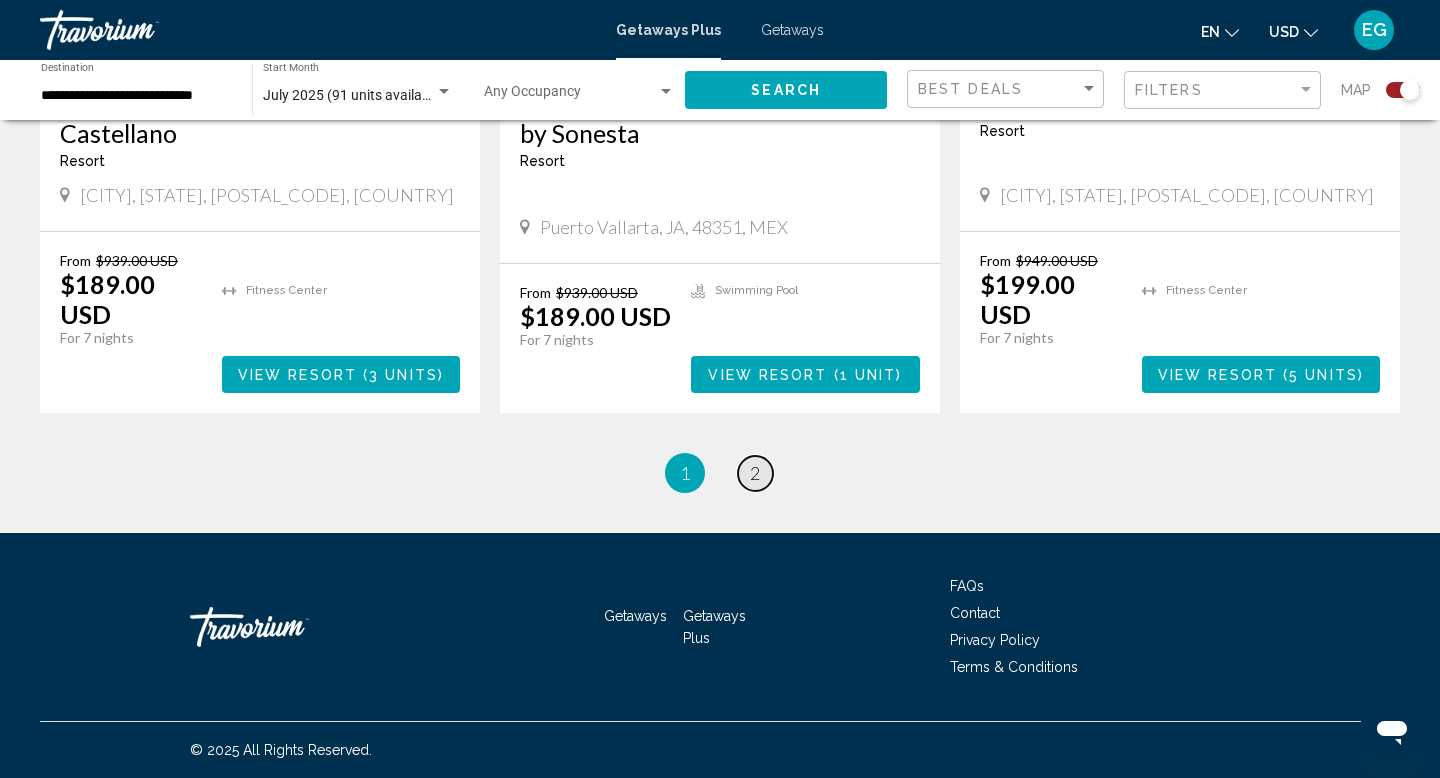 click on "2" at bounding box center [755, 473] 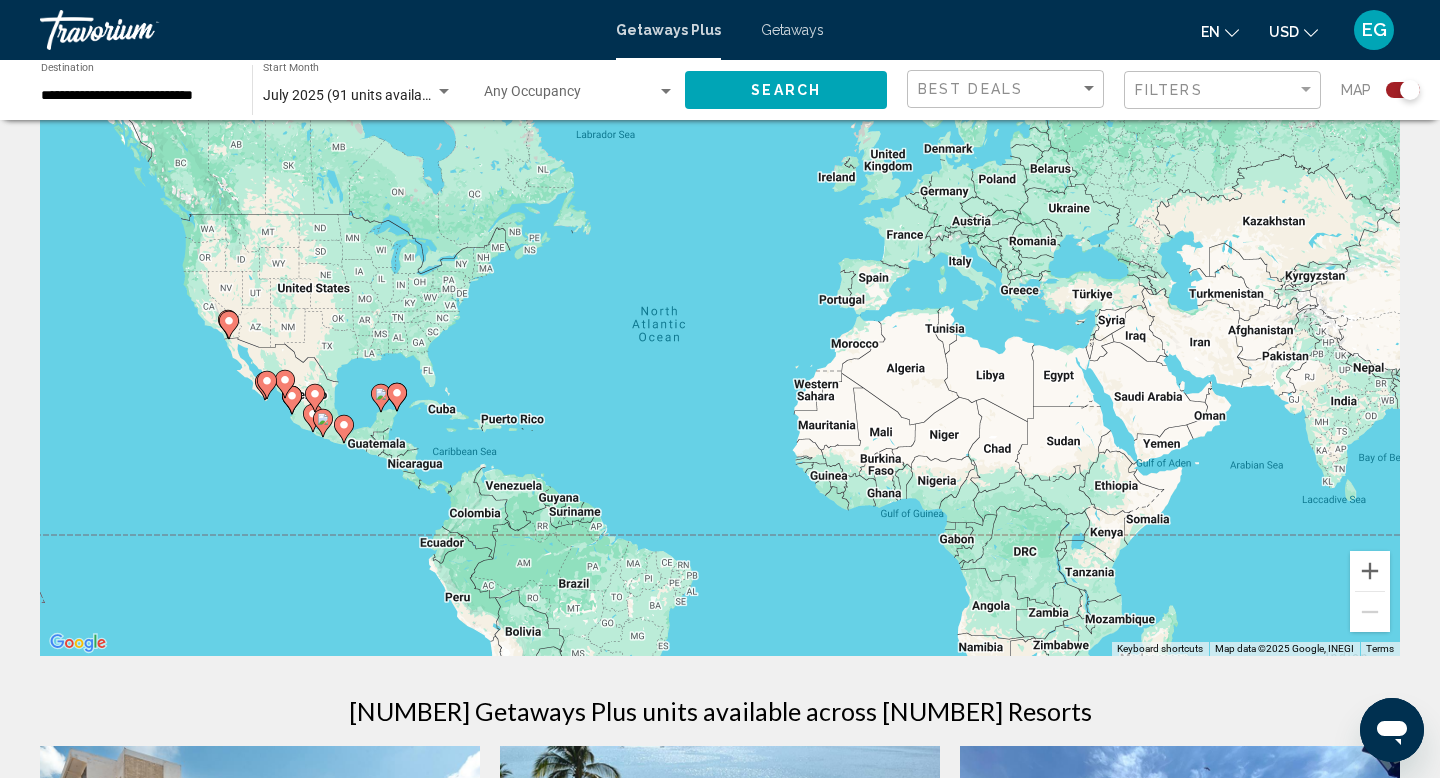 scroll, scrollTop: 0, scrollLeft: 0, axis: both 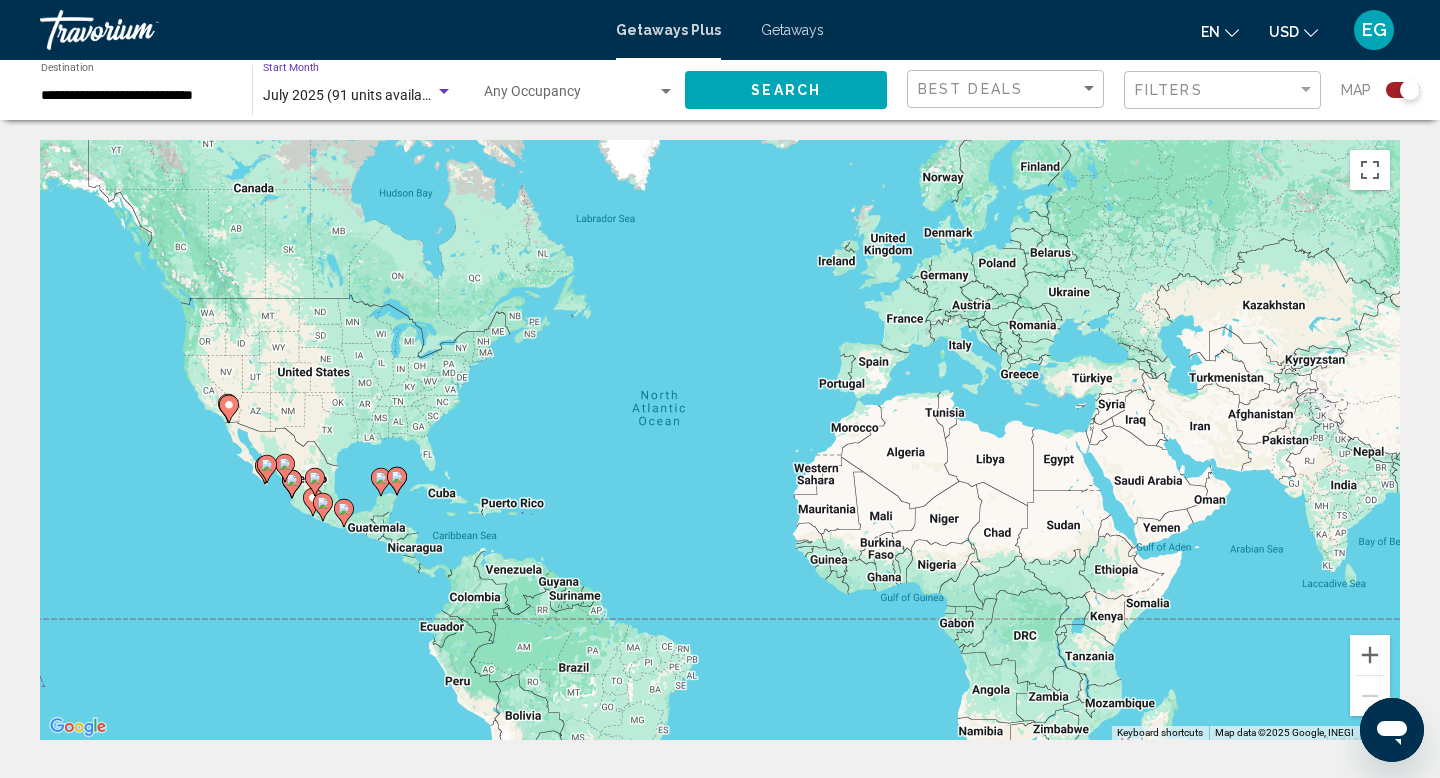 click on "July 2025 (91 units available)" at bounding box center [354, 95] 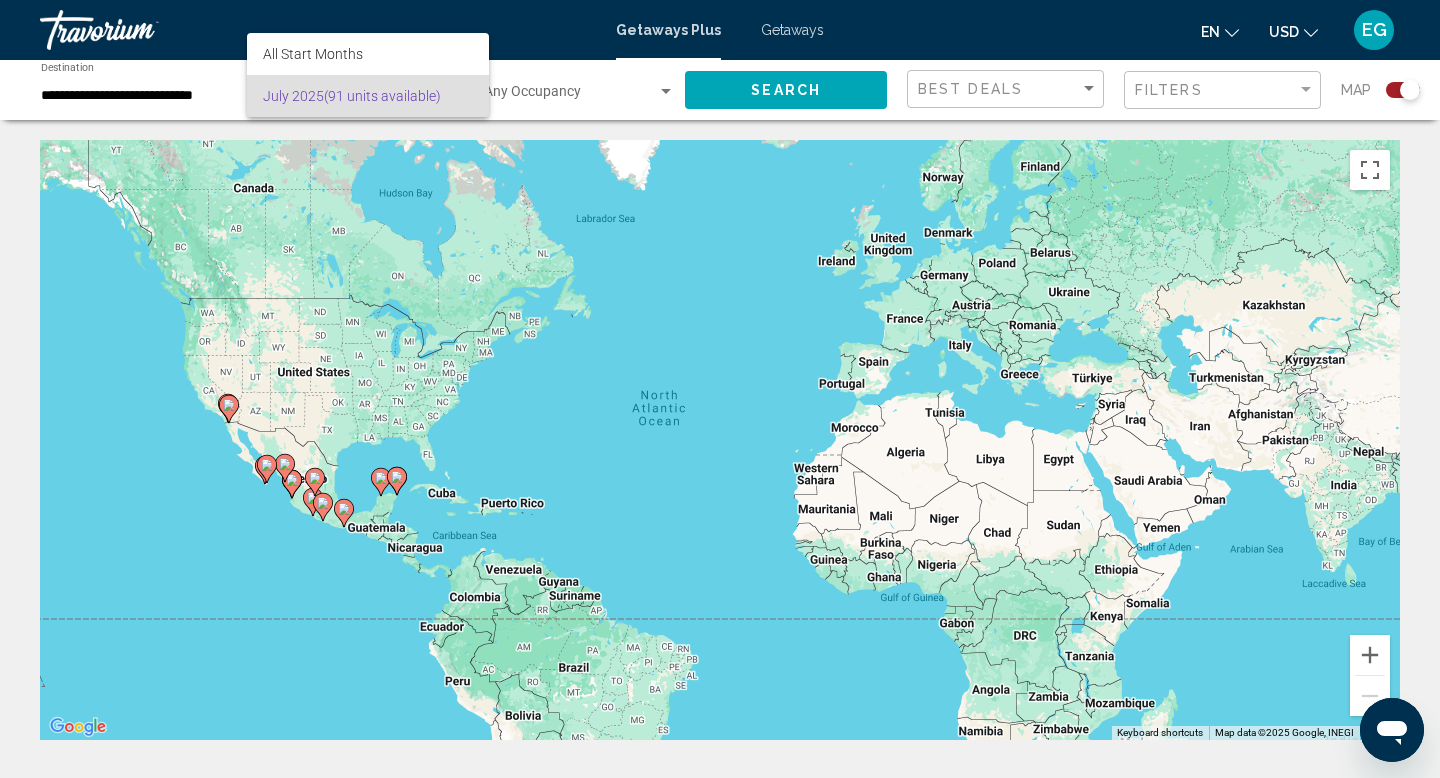 click at bounding box center (720, 389) 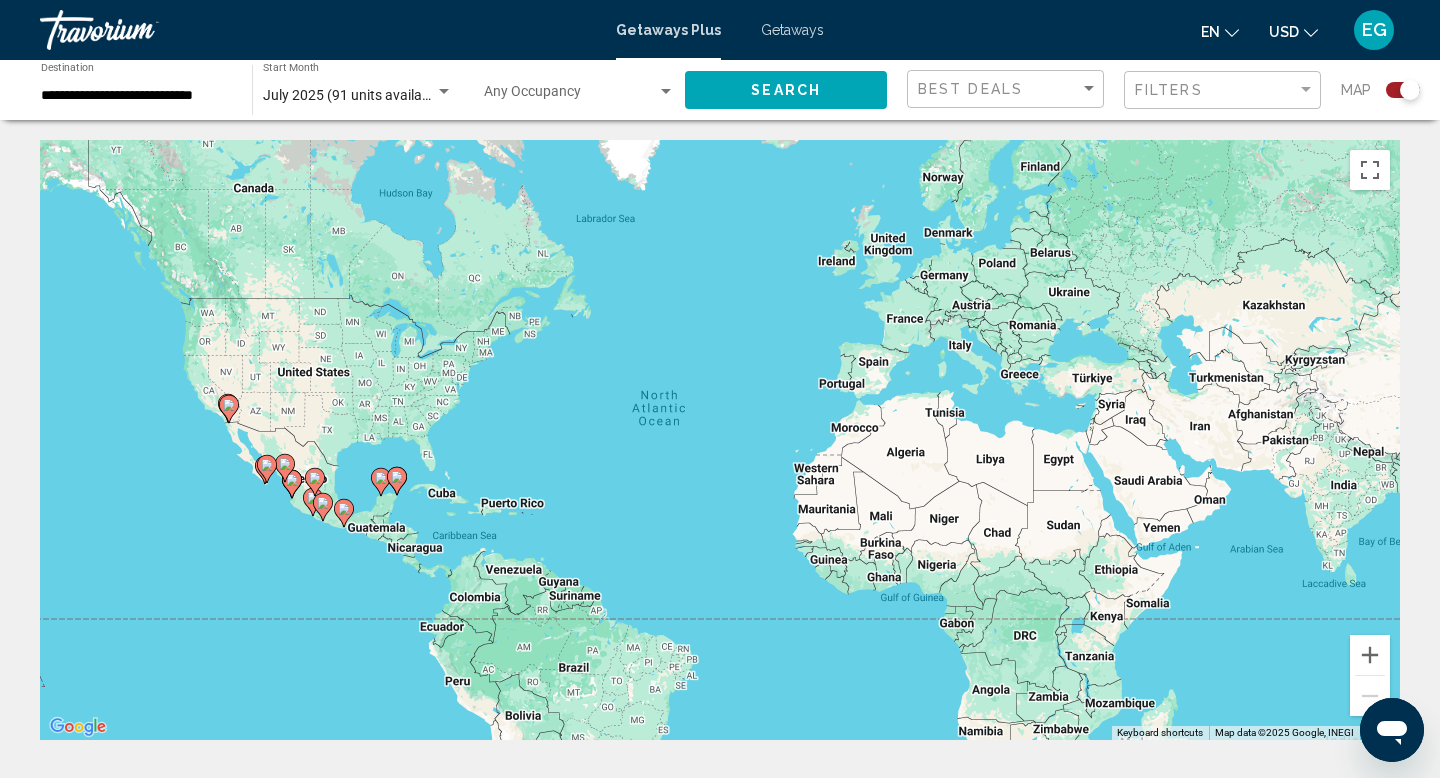 click on "Getaways" at bounding box center [792, 30] 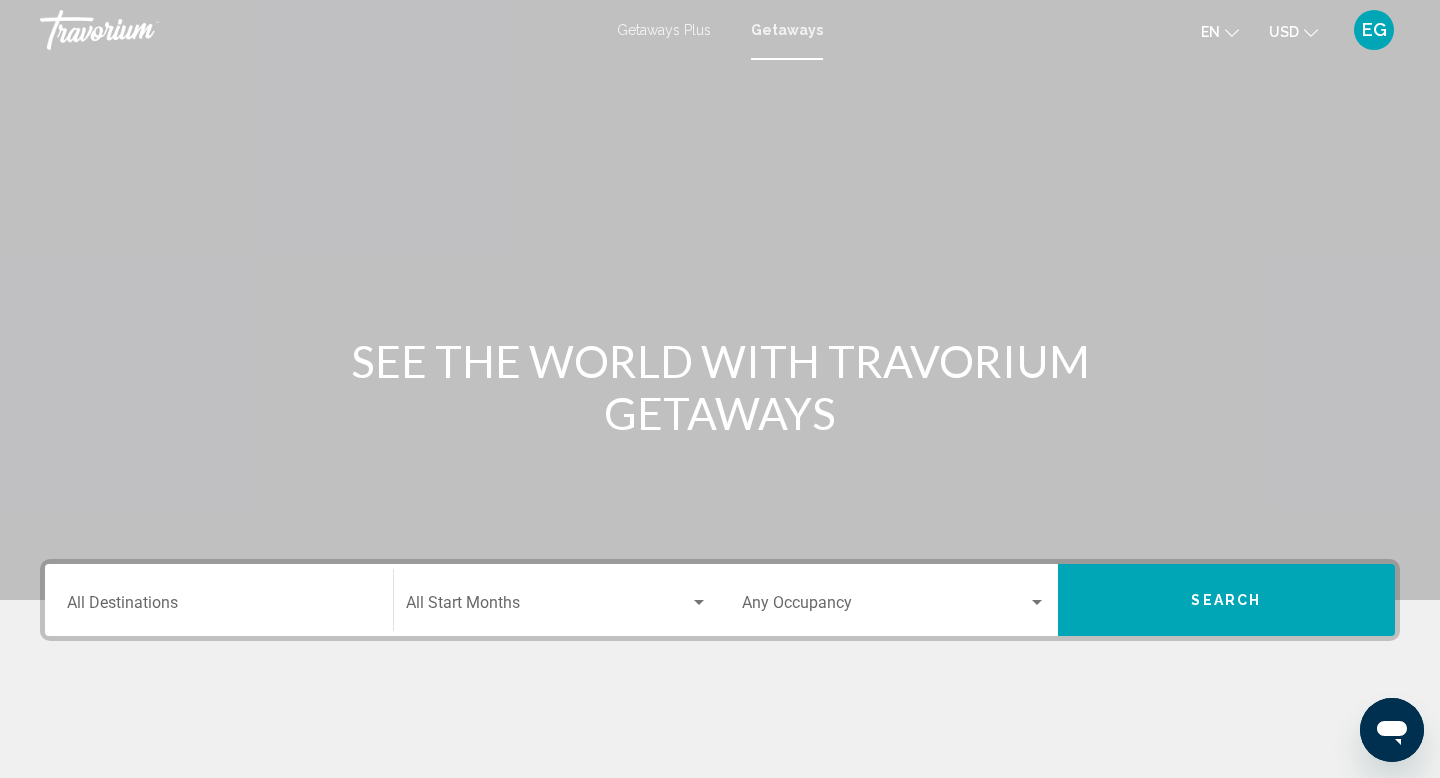 click on "Destination All Destinations" at bounding box center (219, 607) 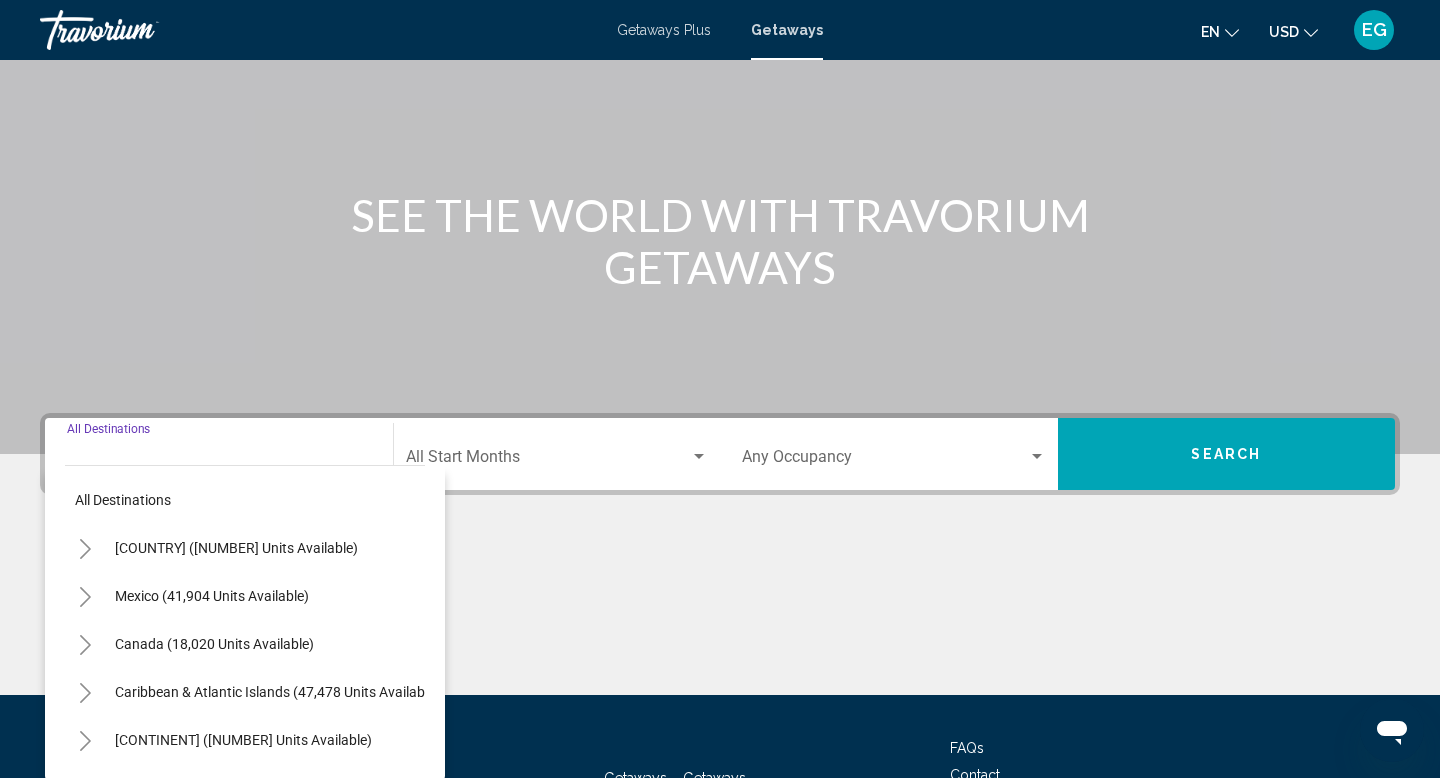 scroll, scrollTop: 308, scrollLeft: 0, axis: vertical 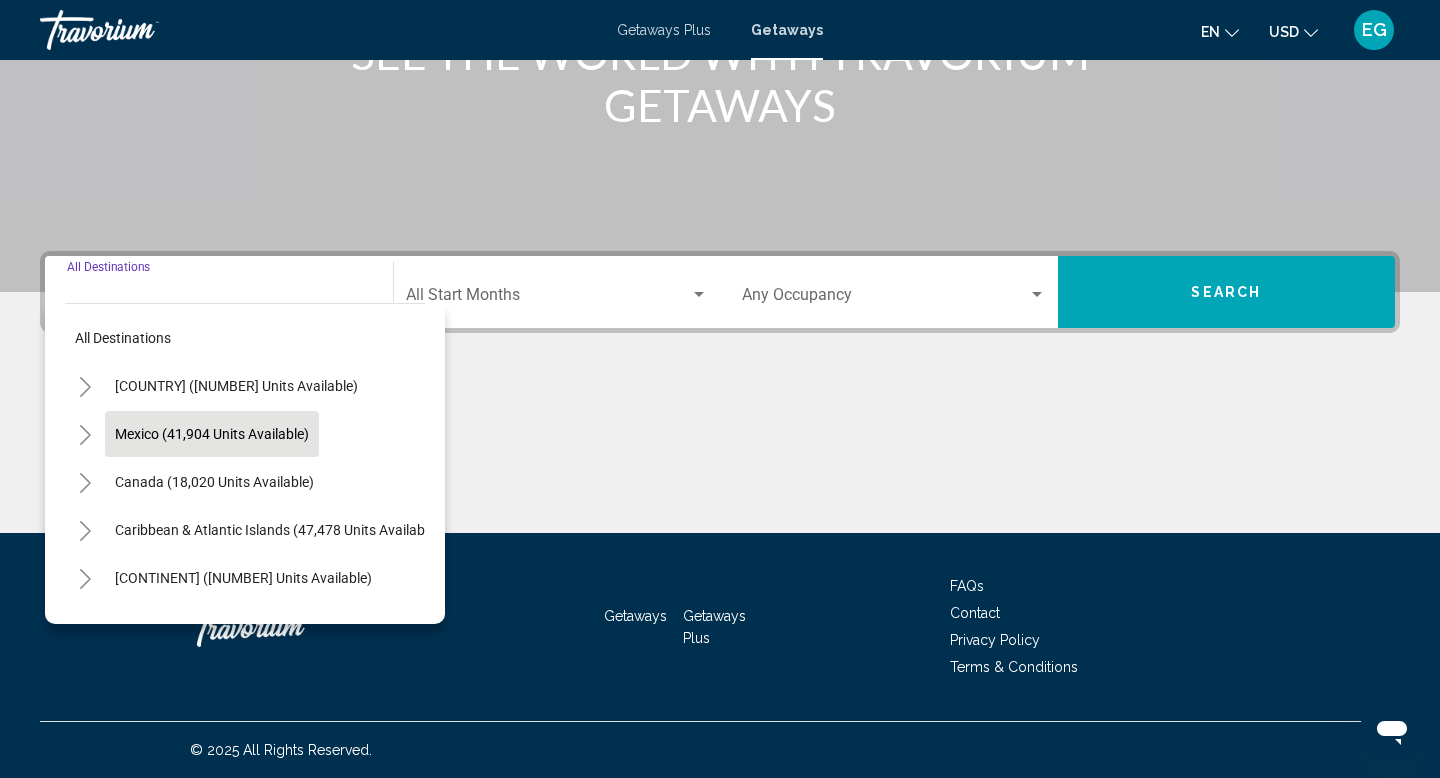 click on "Mexico (41,904 units available)" at bounding box center [236, 386] 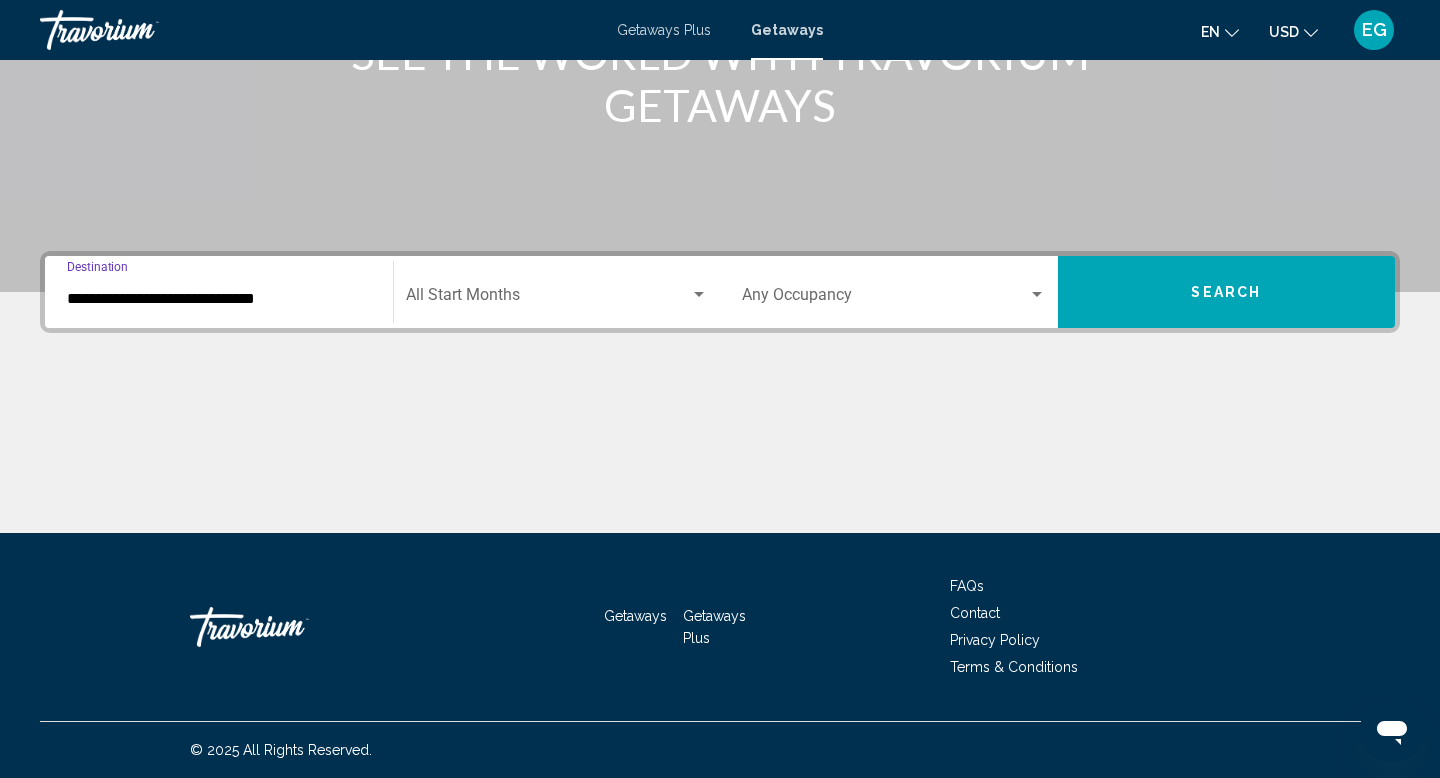 click at bounding box center (548, 299) 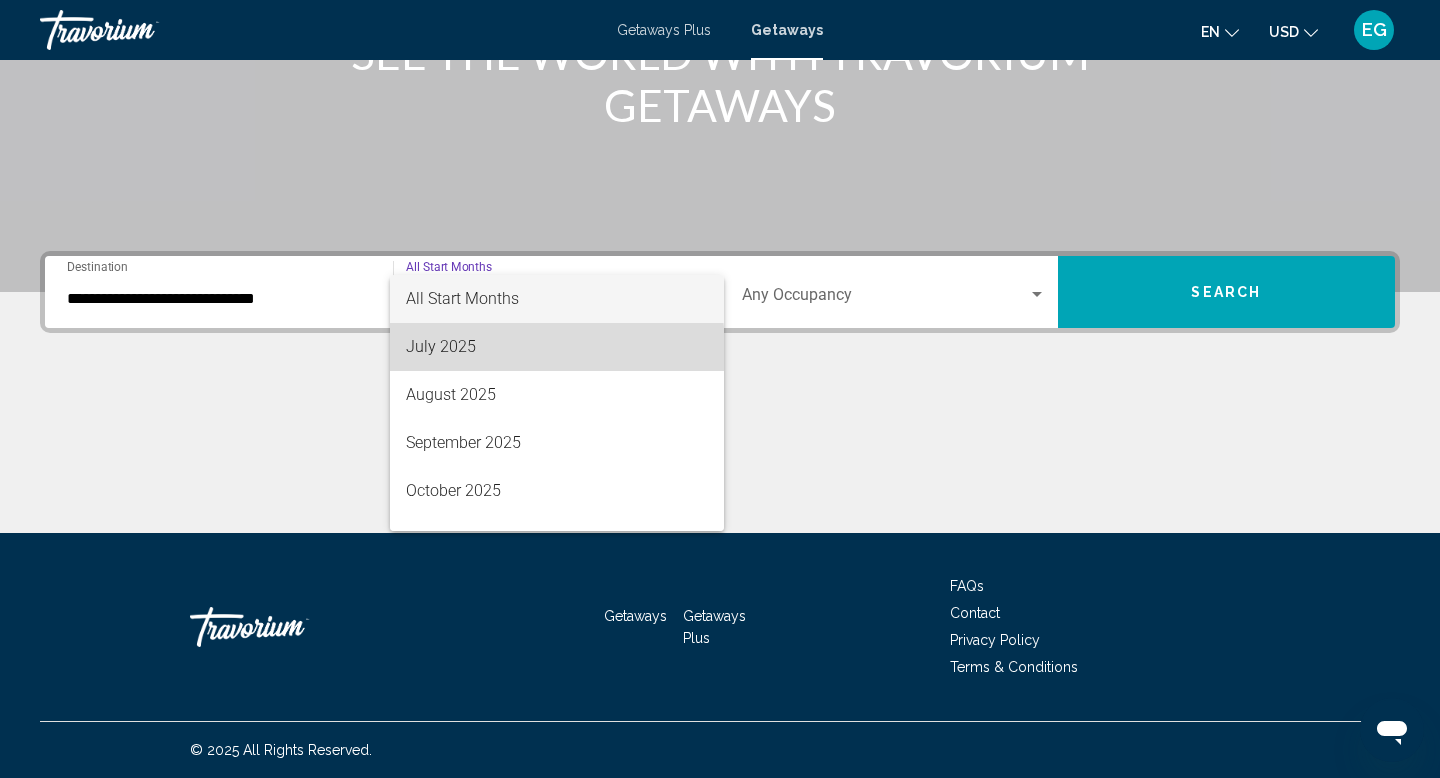 click on "July 2025" at bounding box center [557, 347] 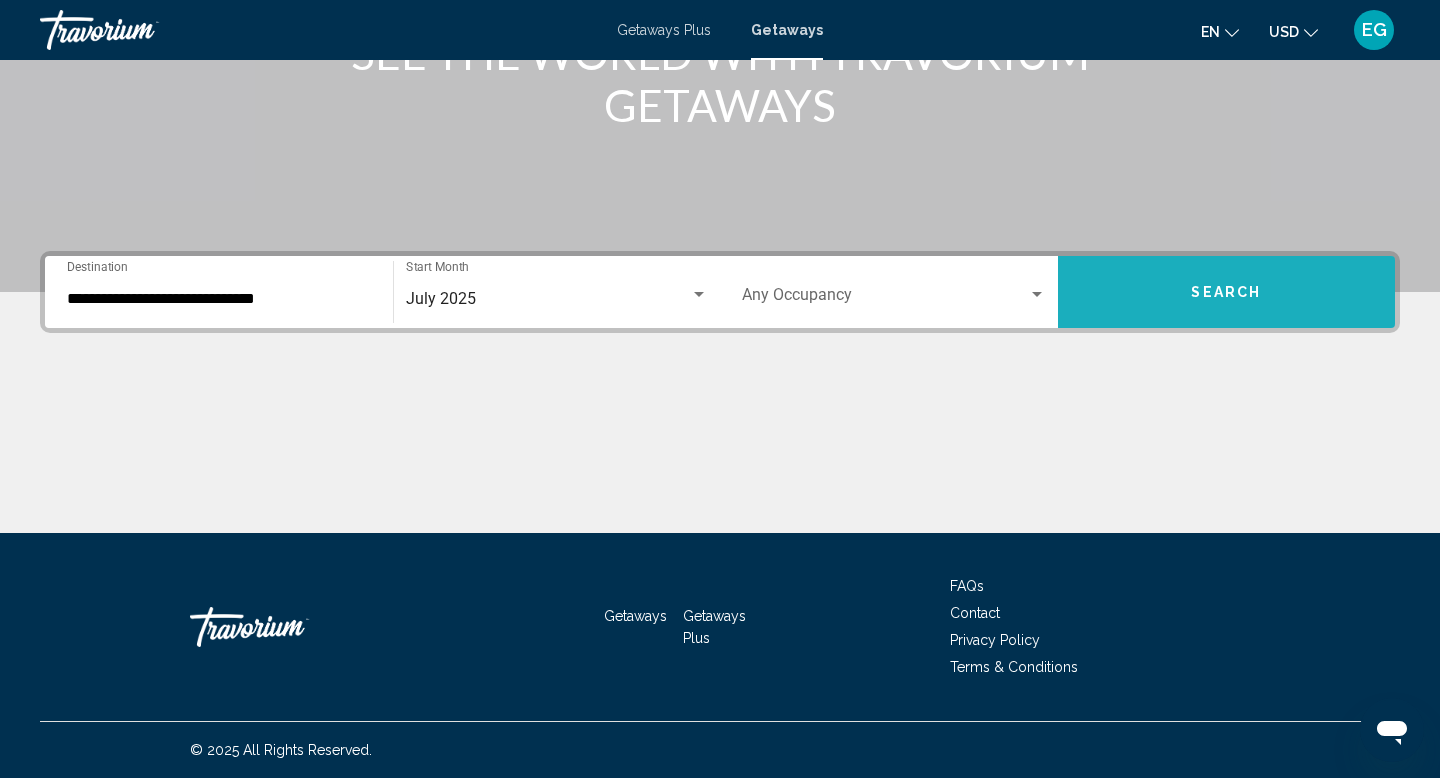 click on "Search" at bounding box center [1226, 293] 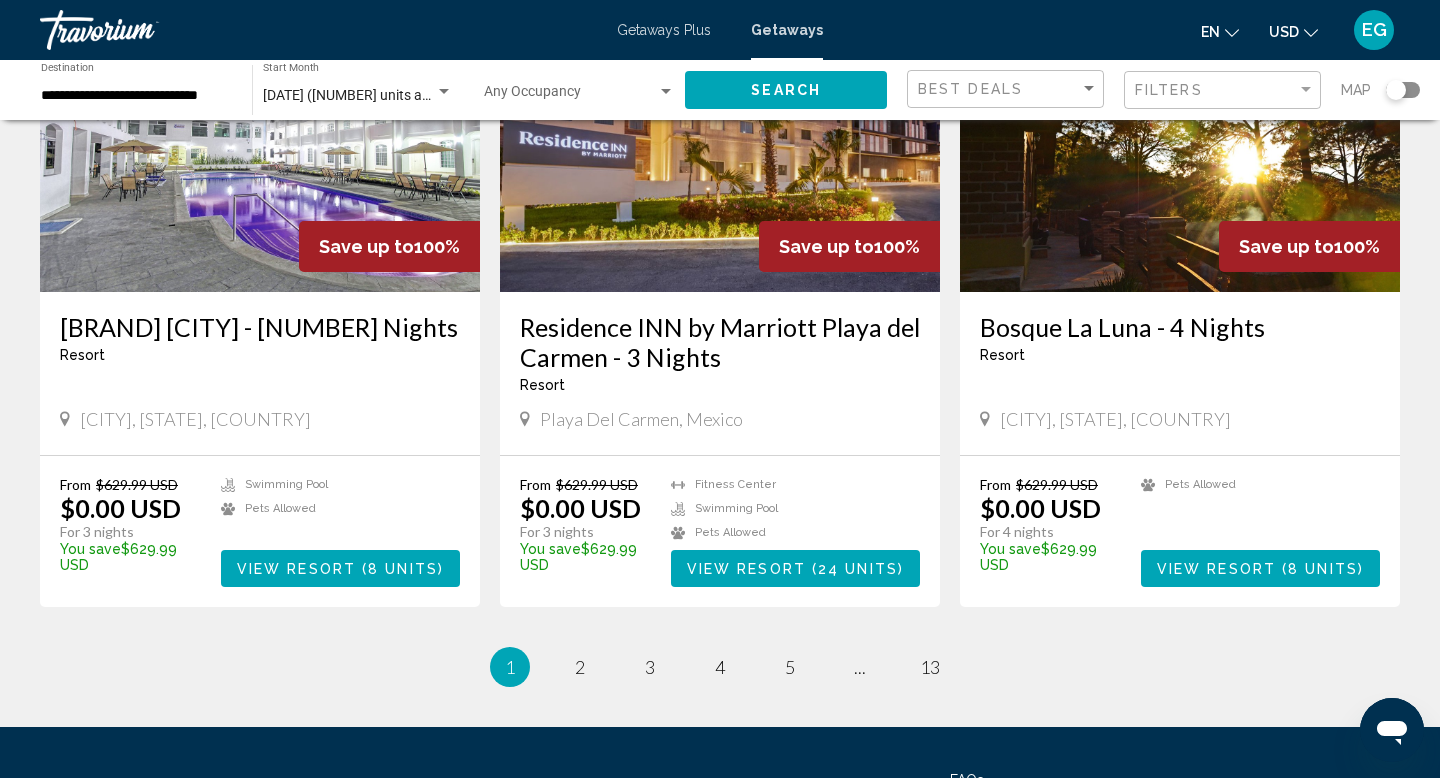 scroll, scrollTop: 2267, scrollLeft: 0, axis: vertical 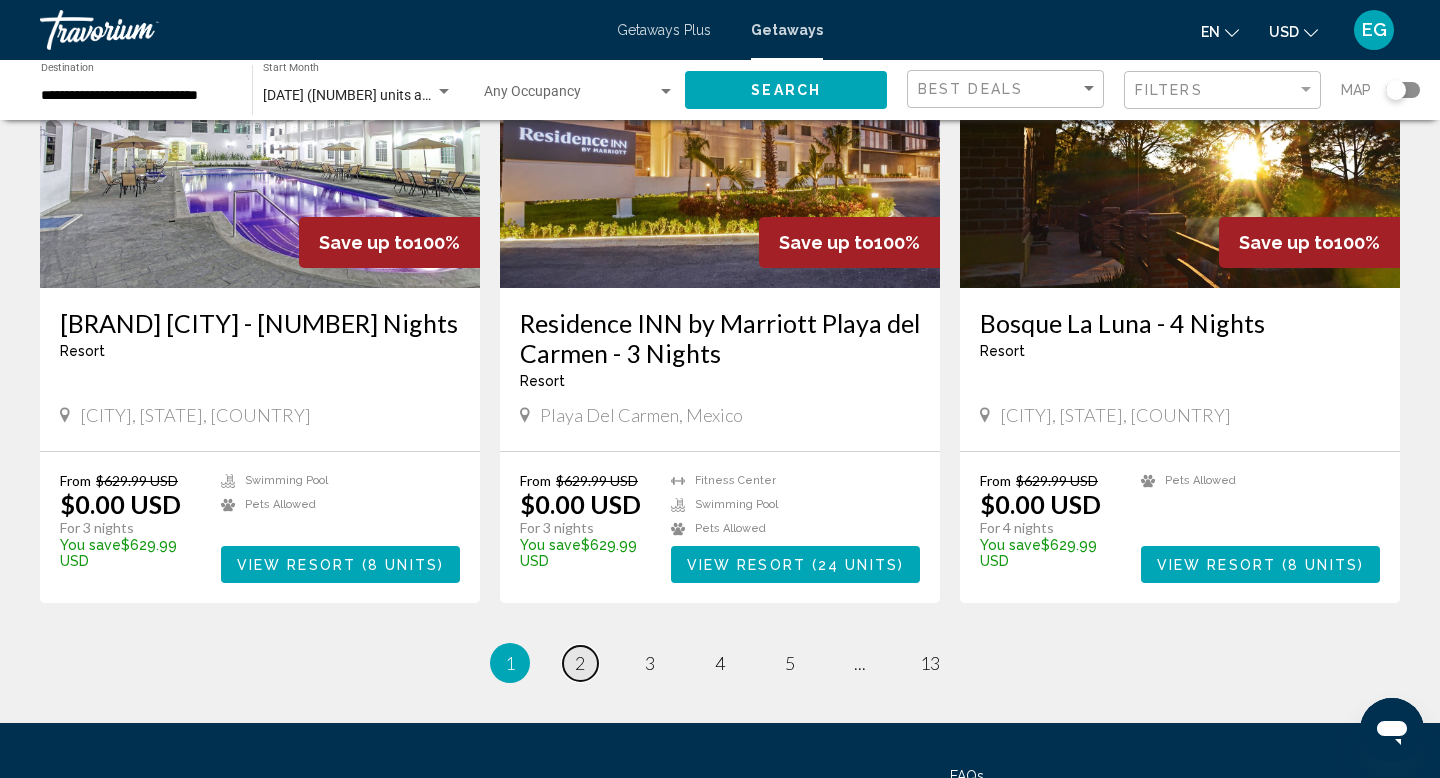 click on "2" at bounding box center [580, 663] 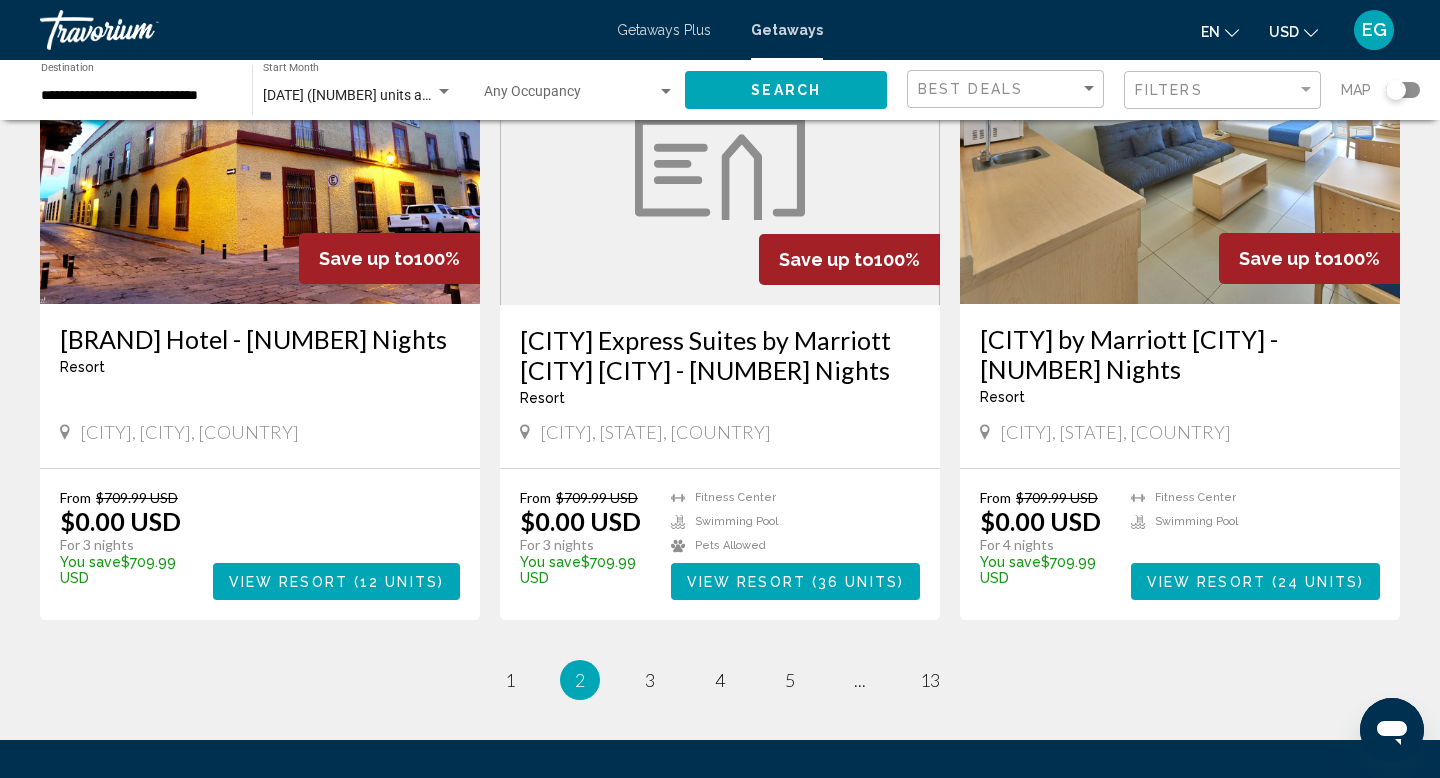 scroll, scrollTop: 2257, scrollLeft: 0, axis: vertical 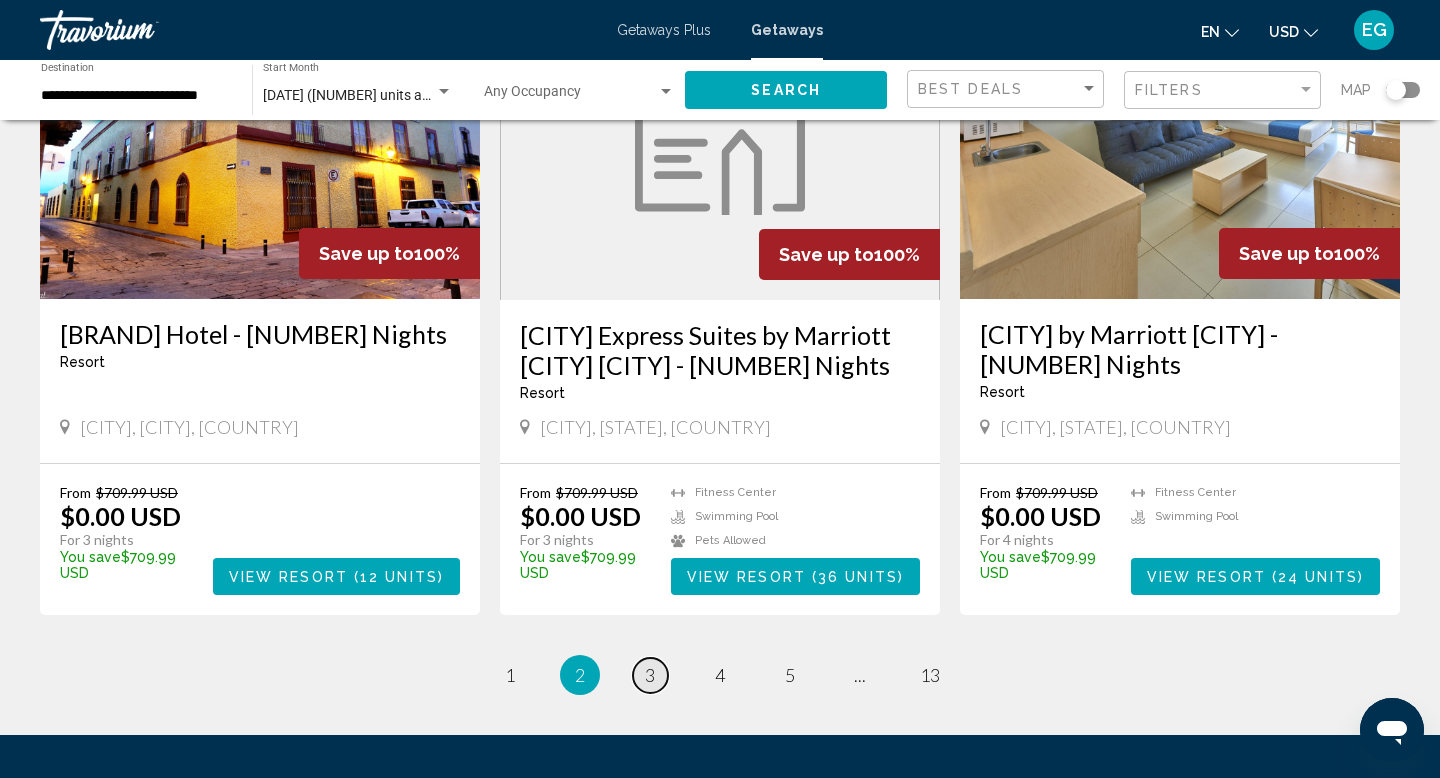 click on "3" at bounding box center [510, 675] 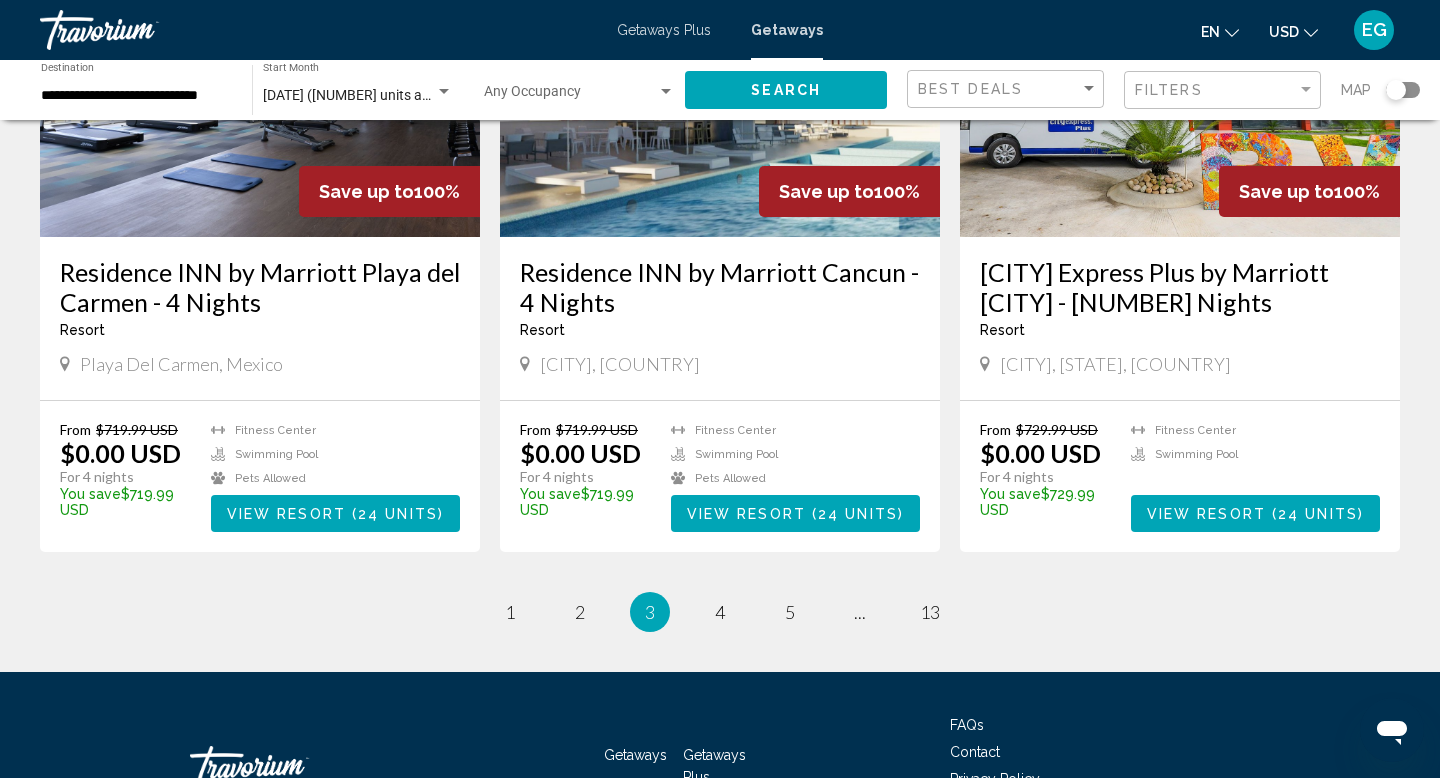 scroll, scrollTop: 2425, scrollLeft: 0, axis: vertical 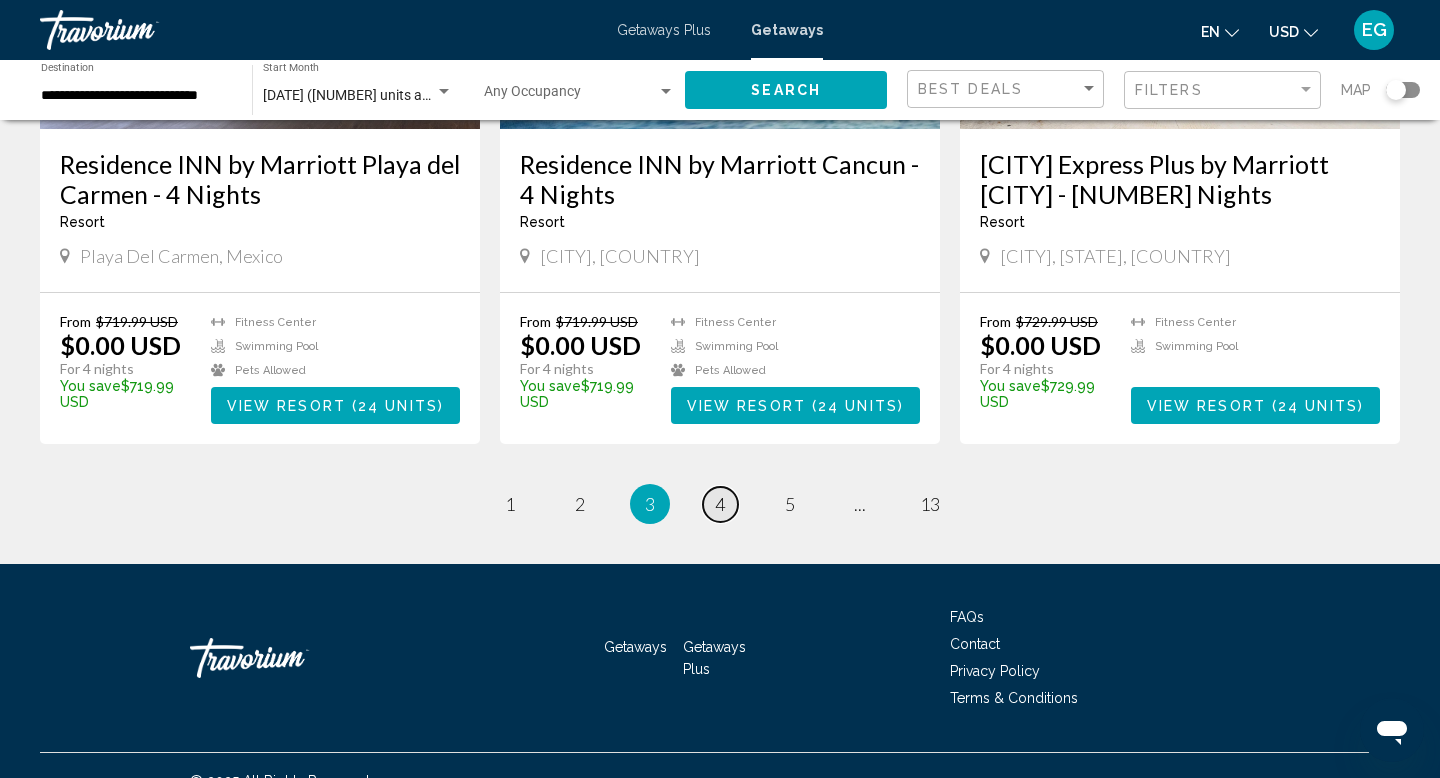 click on "4" at bounding box center [510, 504] 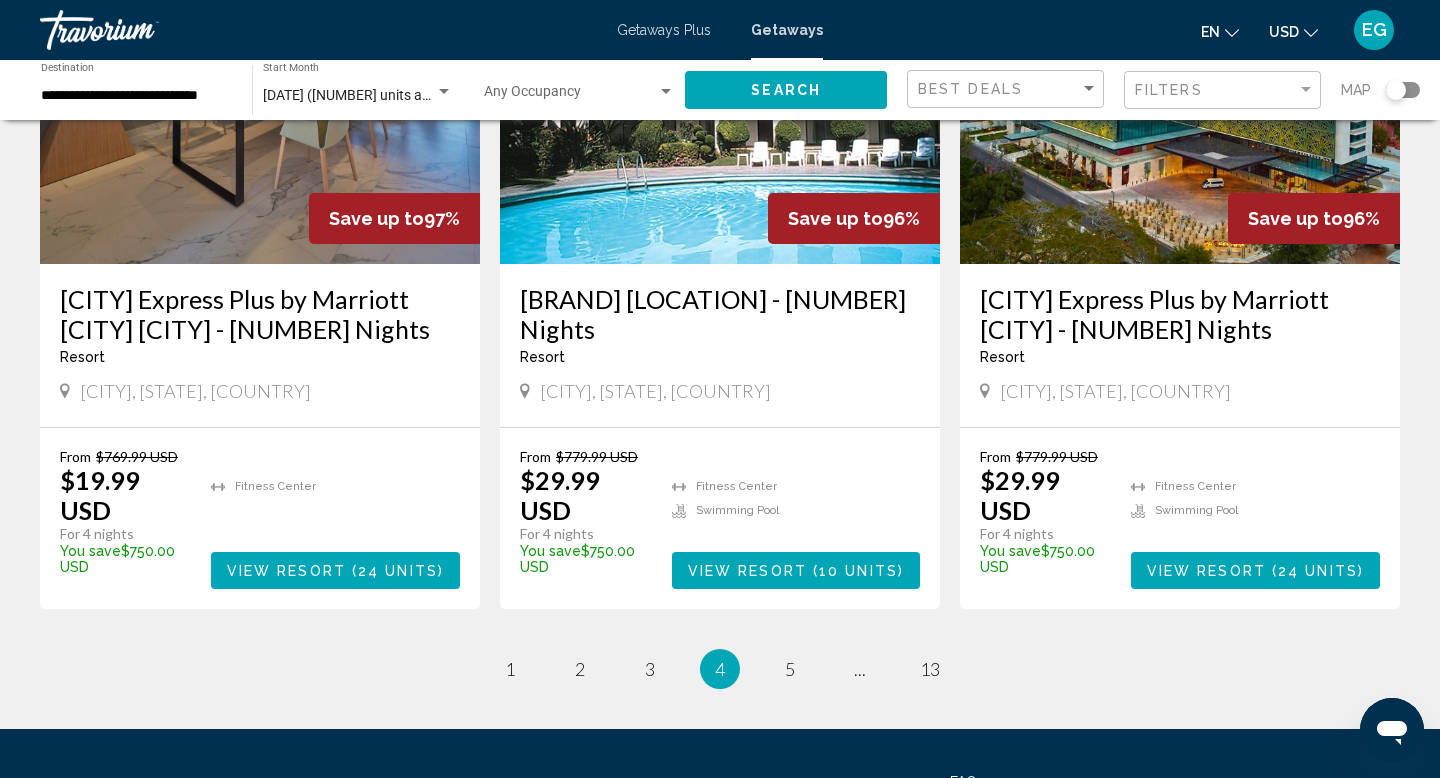 scroll, scrollTop: 2325, scrollLeft: 0, axis: vertical 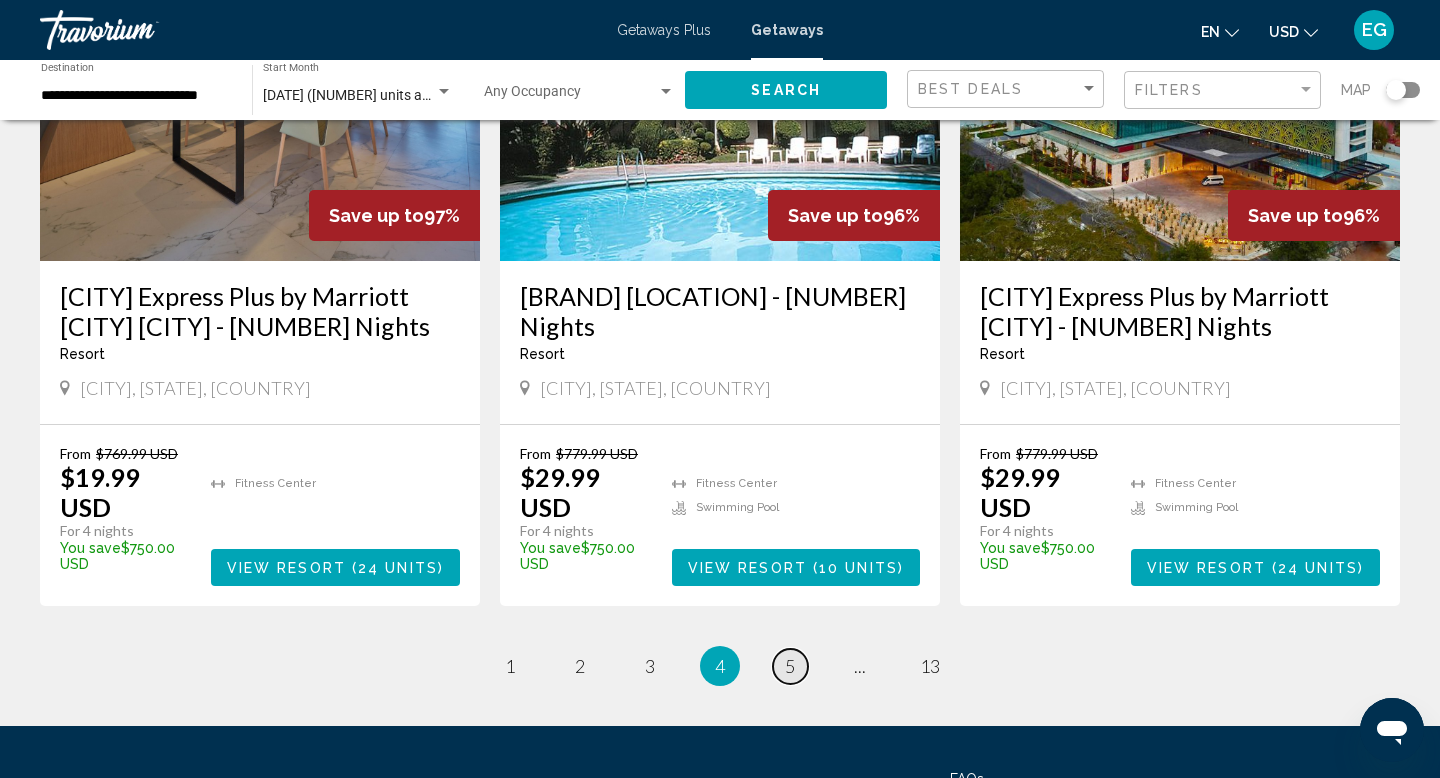 click on "page  5" at bounding box center (510, 666) 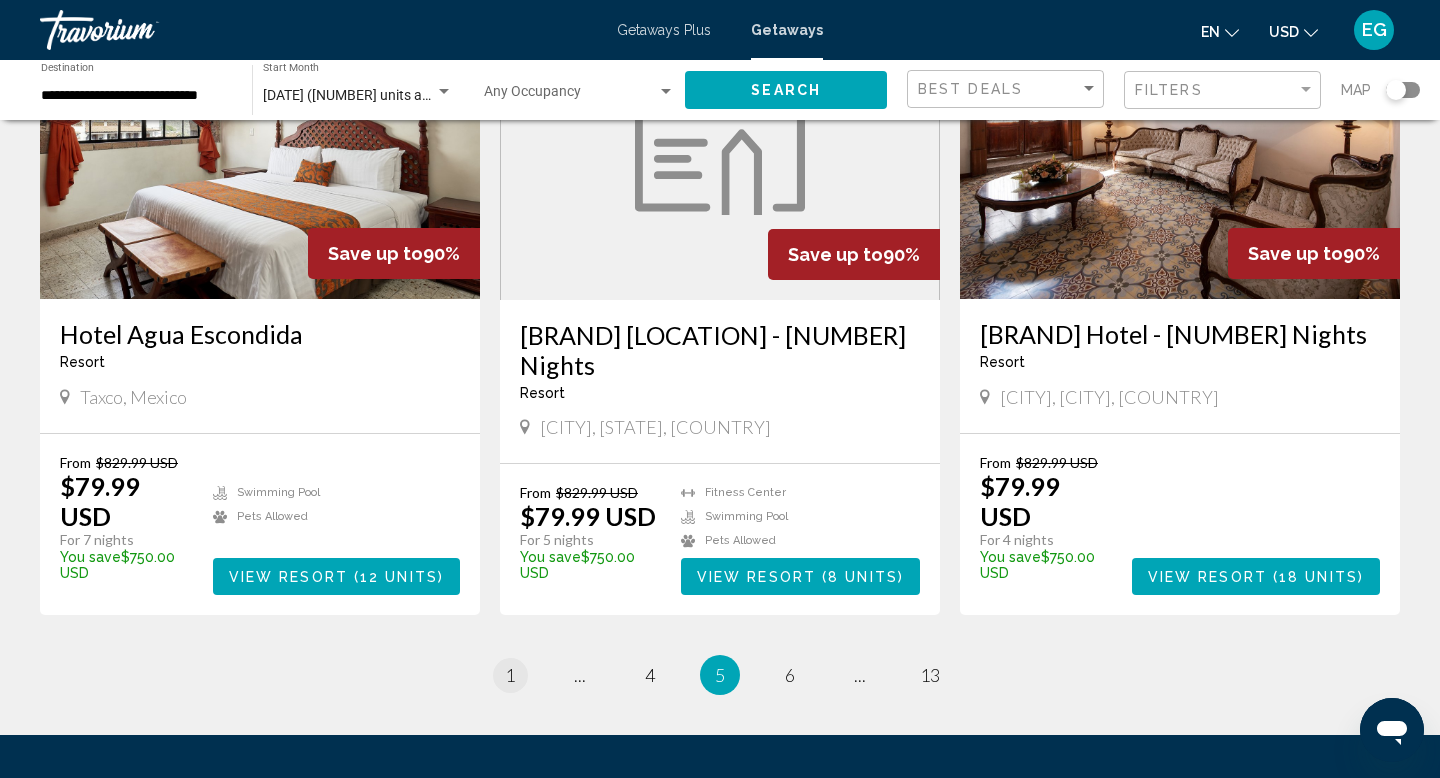 scroll, scrollTop: 2319, scrollLeft: 0, axis: vertical 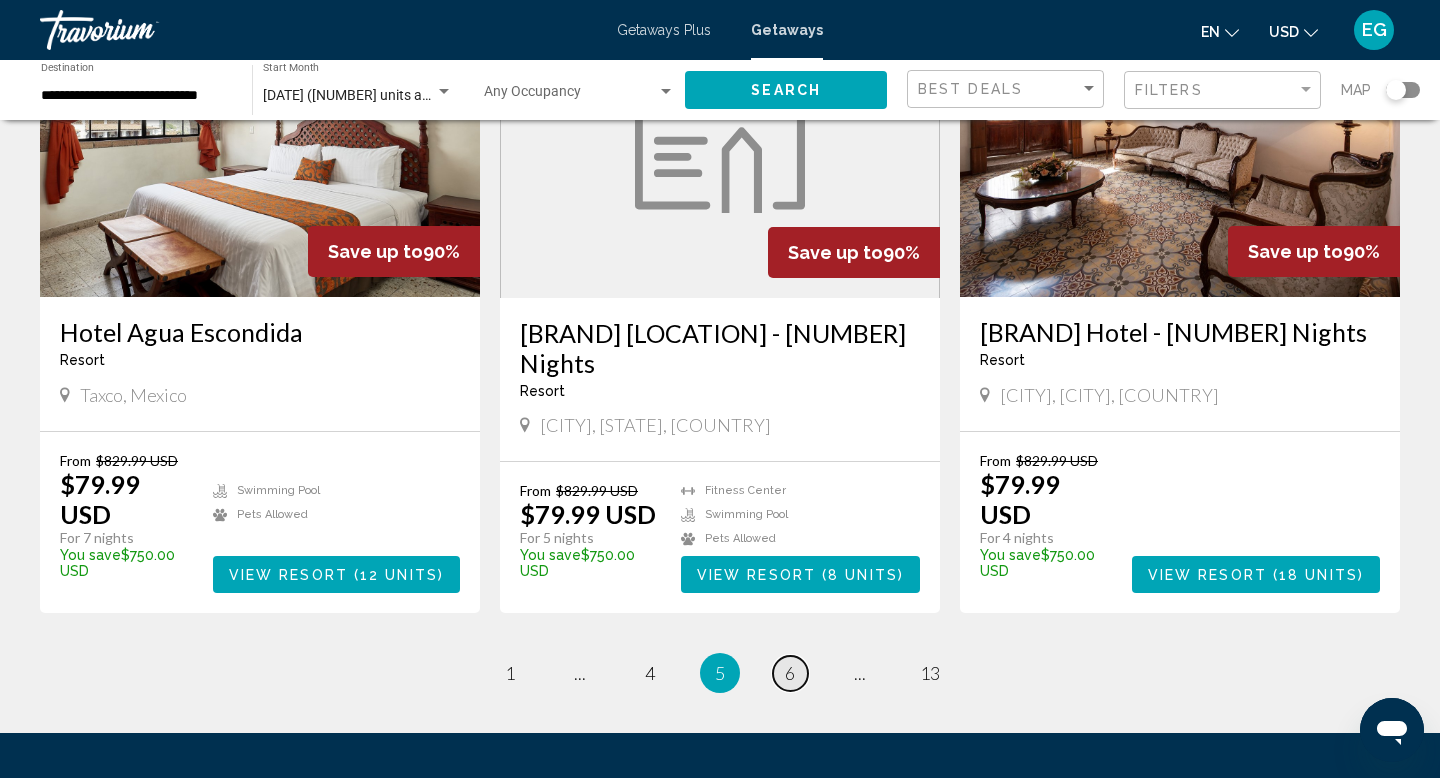 click on "6" at bounding box center [510, 673] 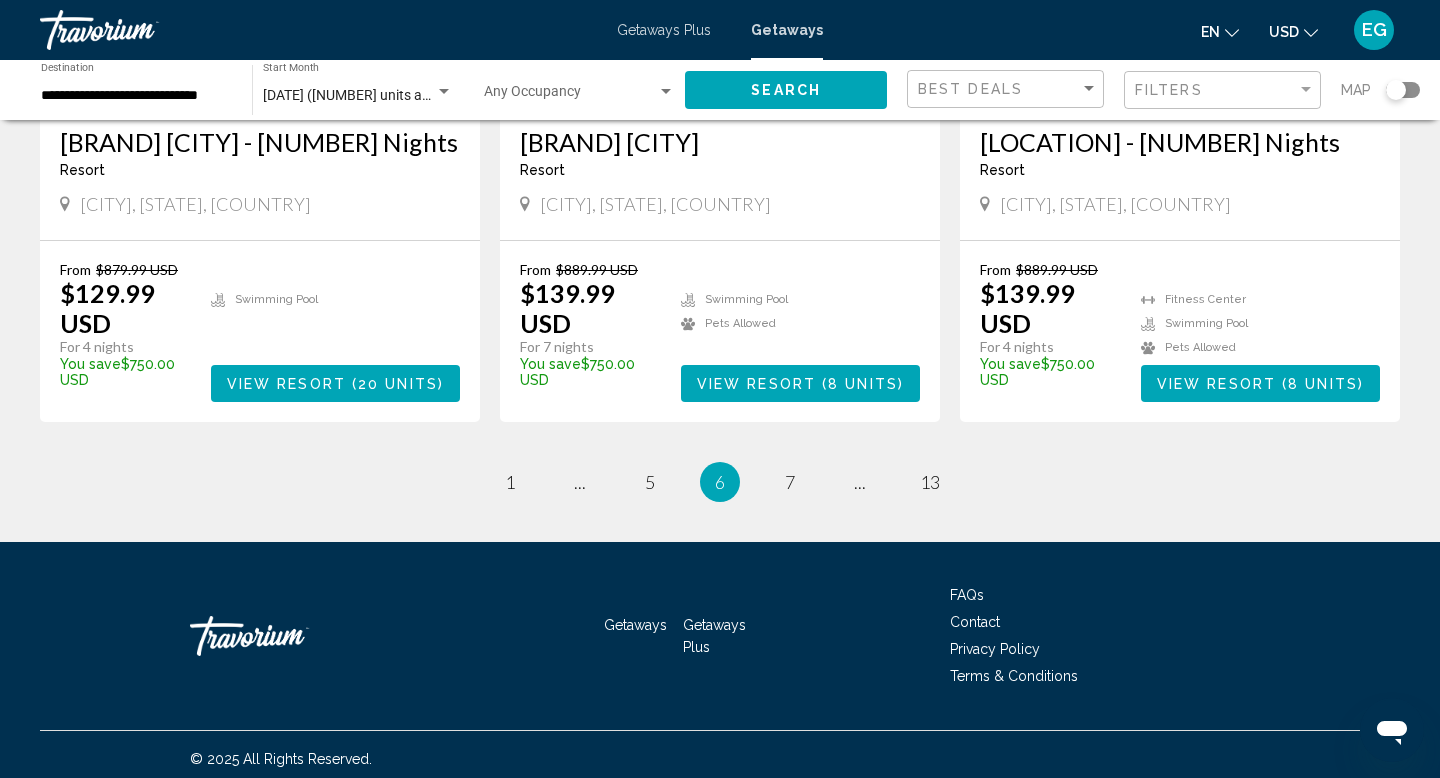 scroll, scrollTop: 2517, scrollLeft: 0, axis: vertical 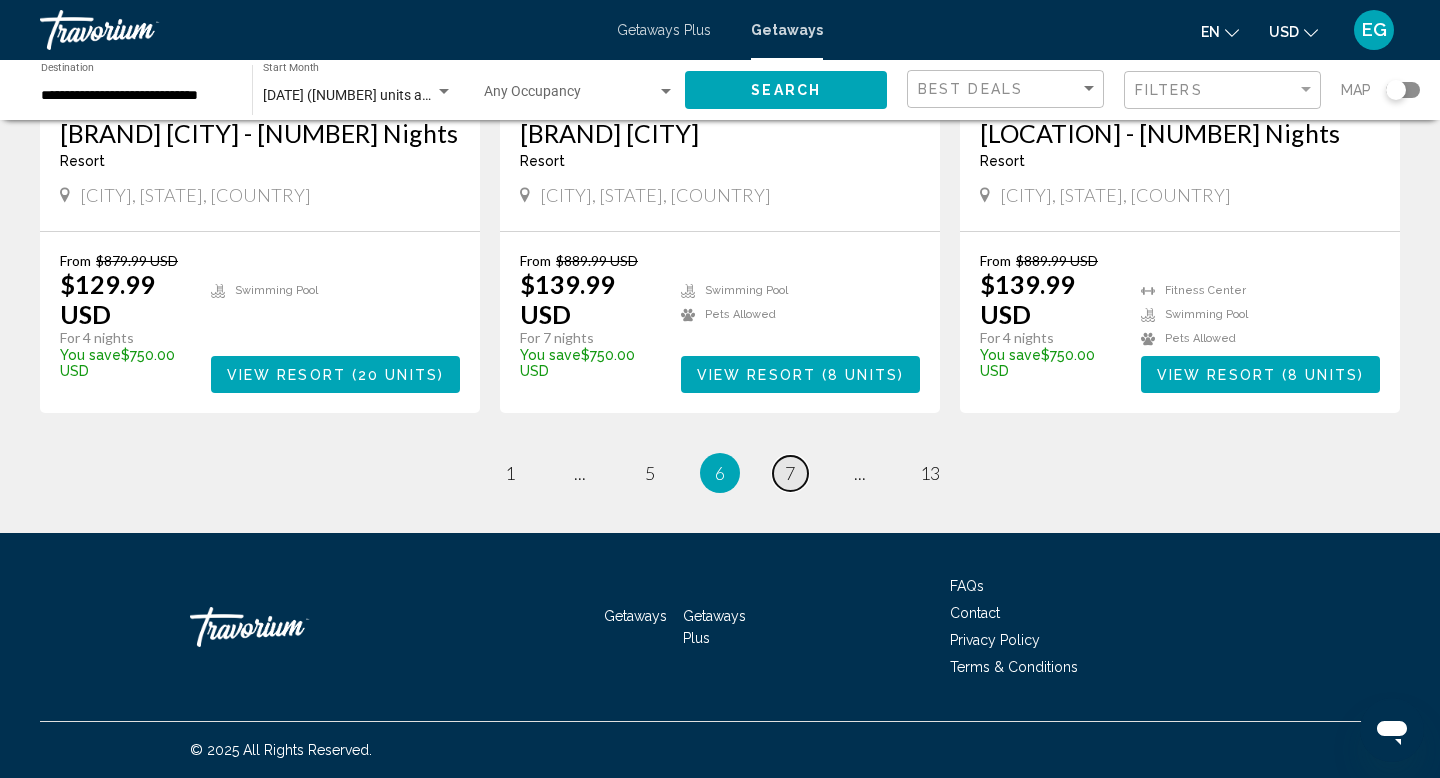 click on "7" at bounding box center (510, 473) 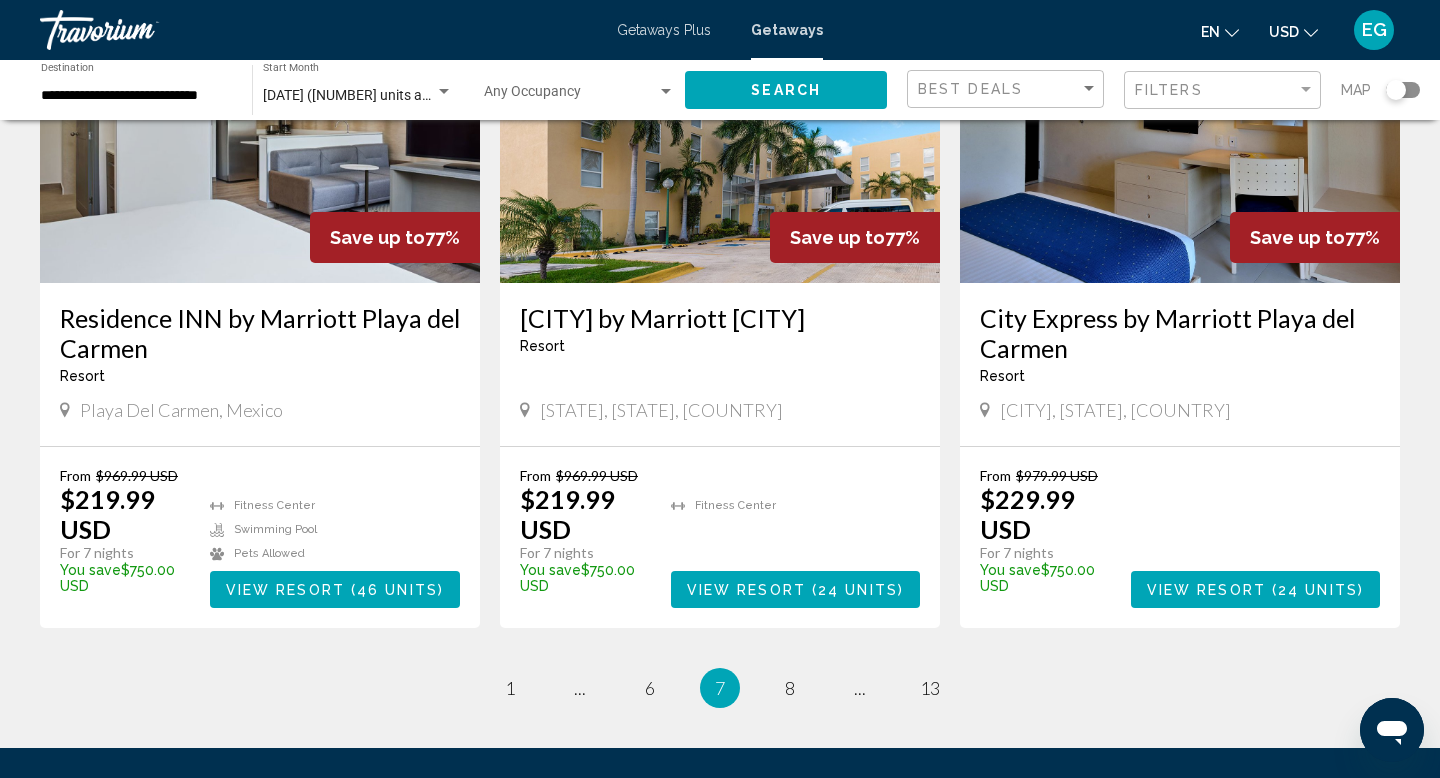 scroll, scrollTop: 2331, scrollLeft: 0, axis: vertical 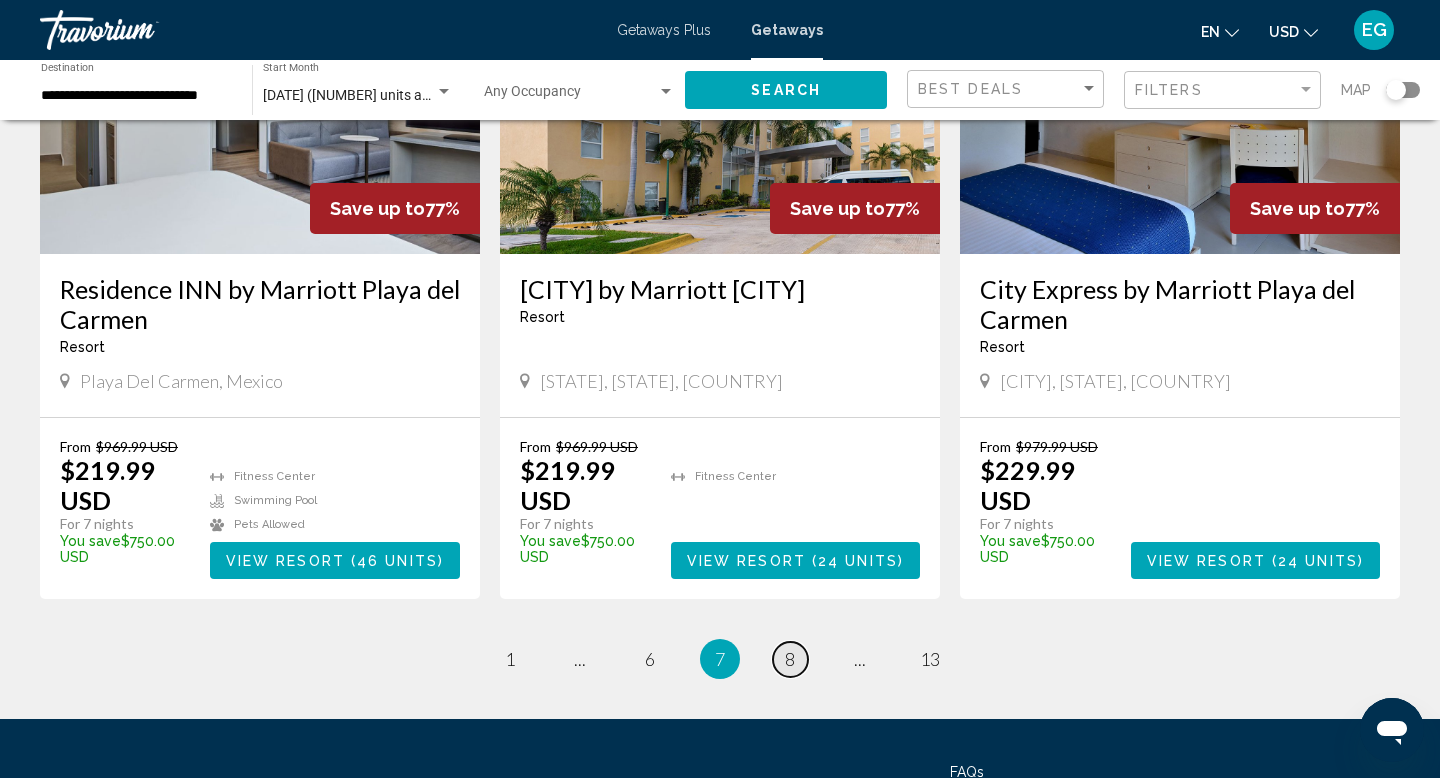 click on "8" at bounding box center [510, 659] 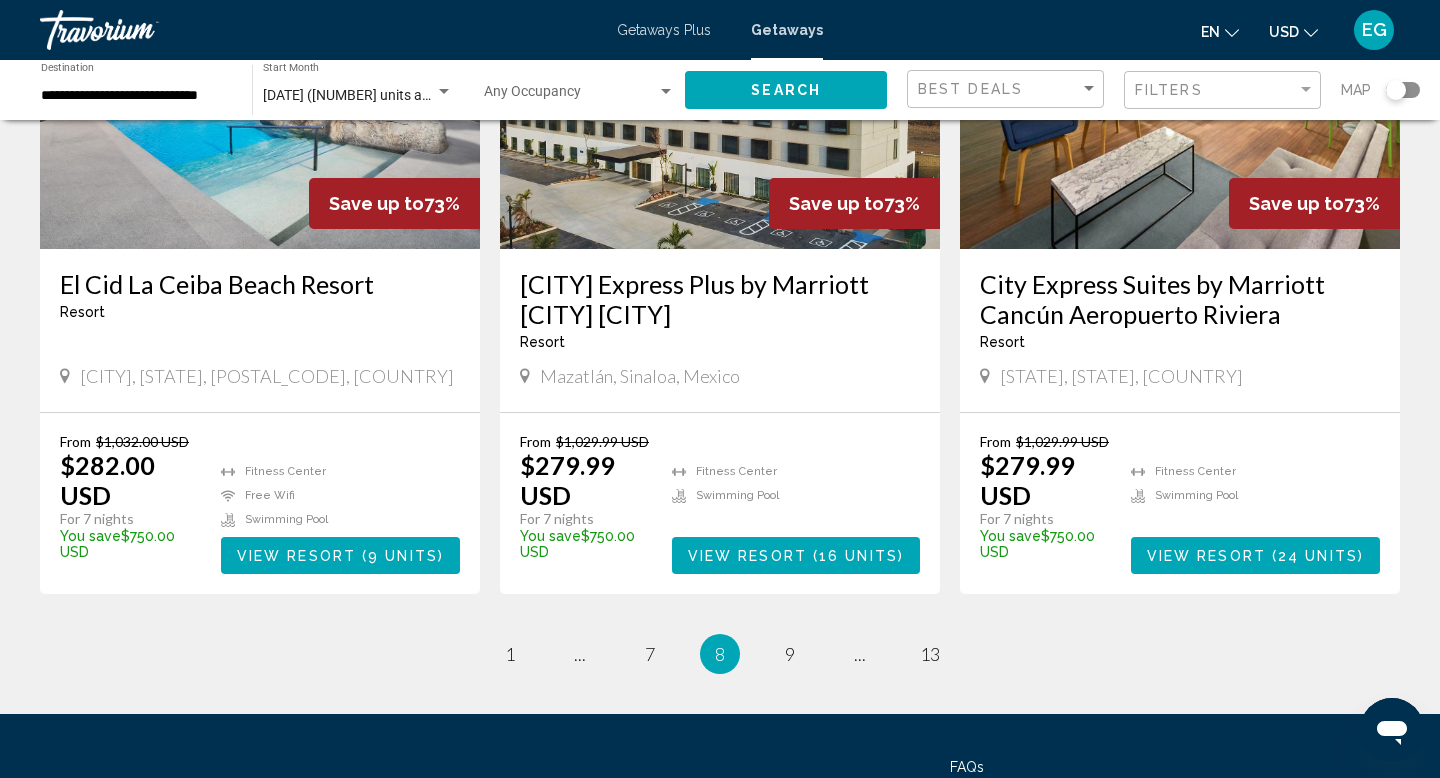 scroll, scrollTop: 2423, scrollLeft: 0, axis: vertical 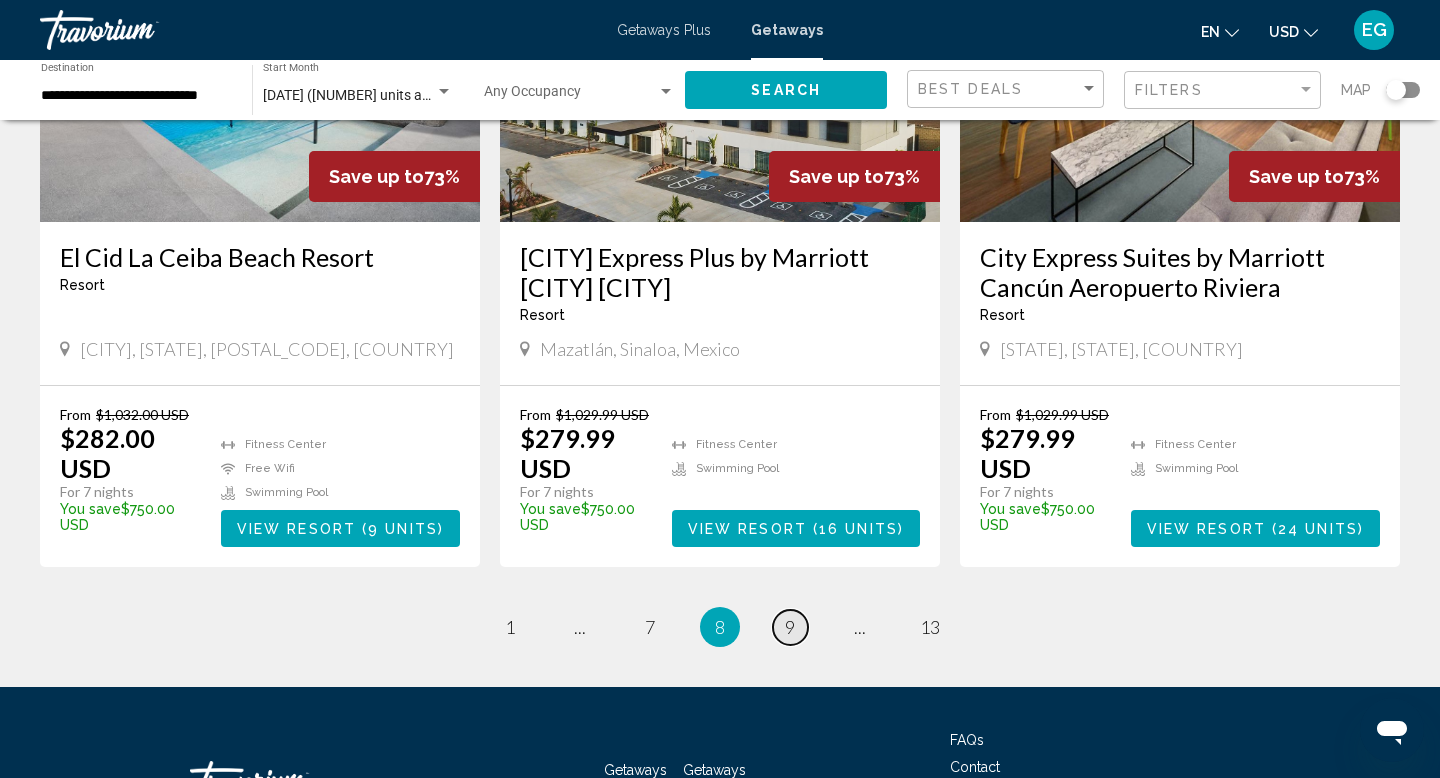 click on "9" at bounding box center [510, 627] 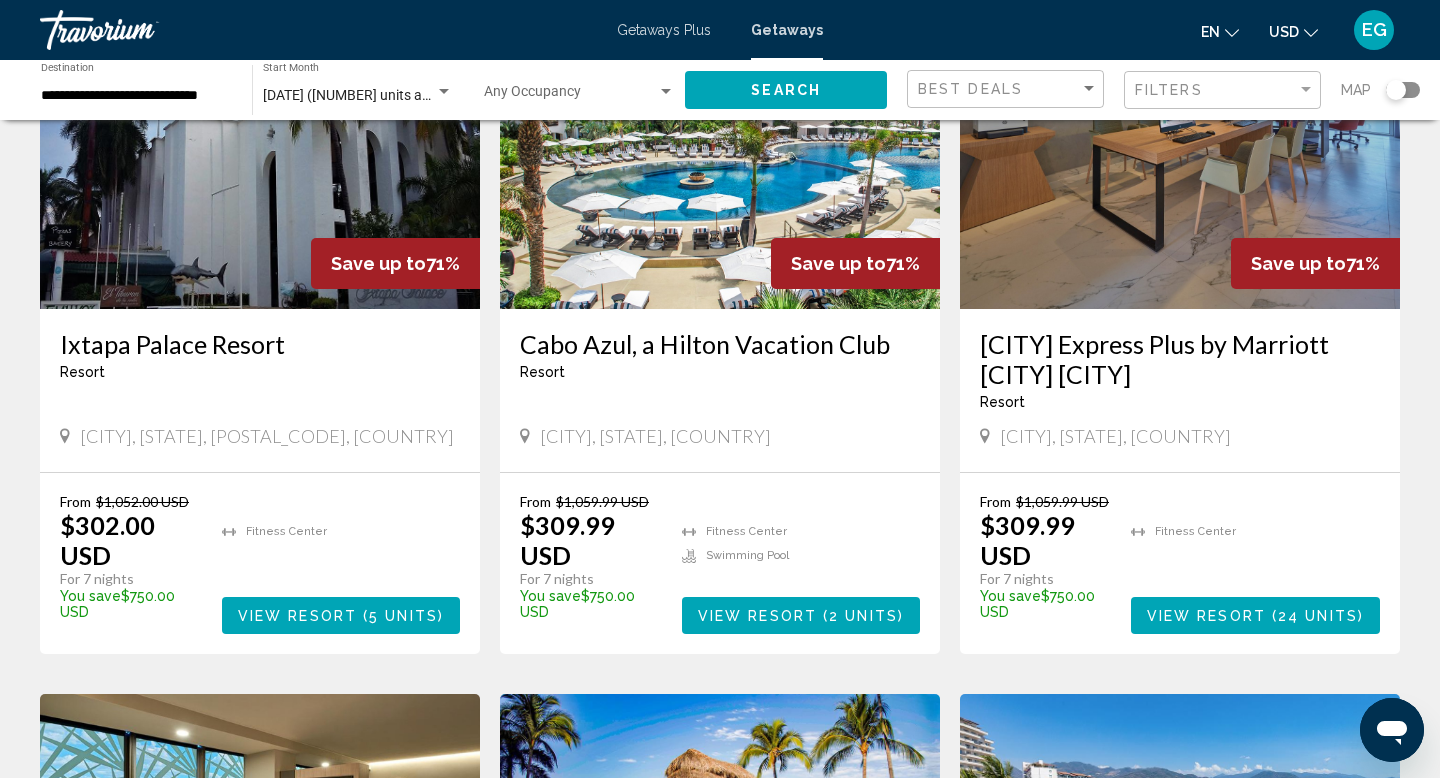 scroll, scrollTop: 962, scrollLeft: 0, axis: vertical 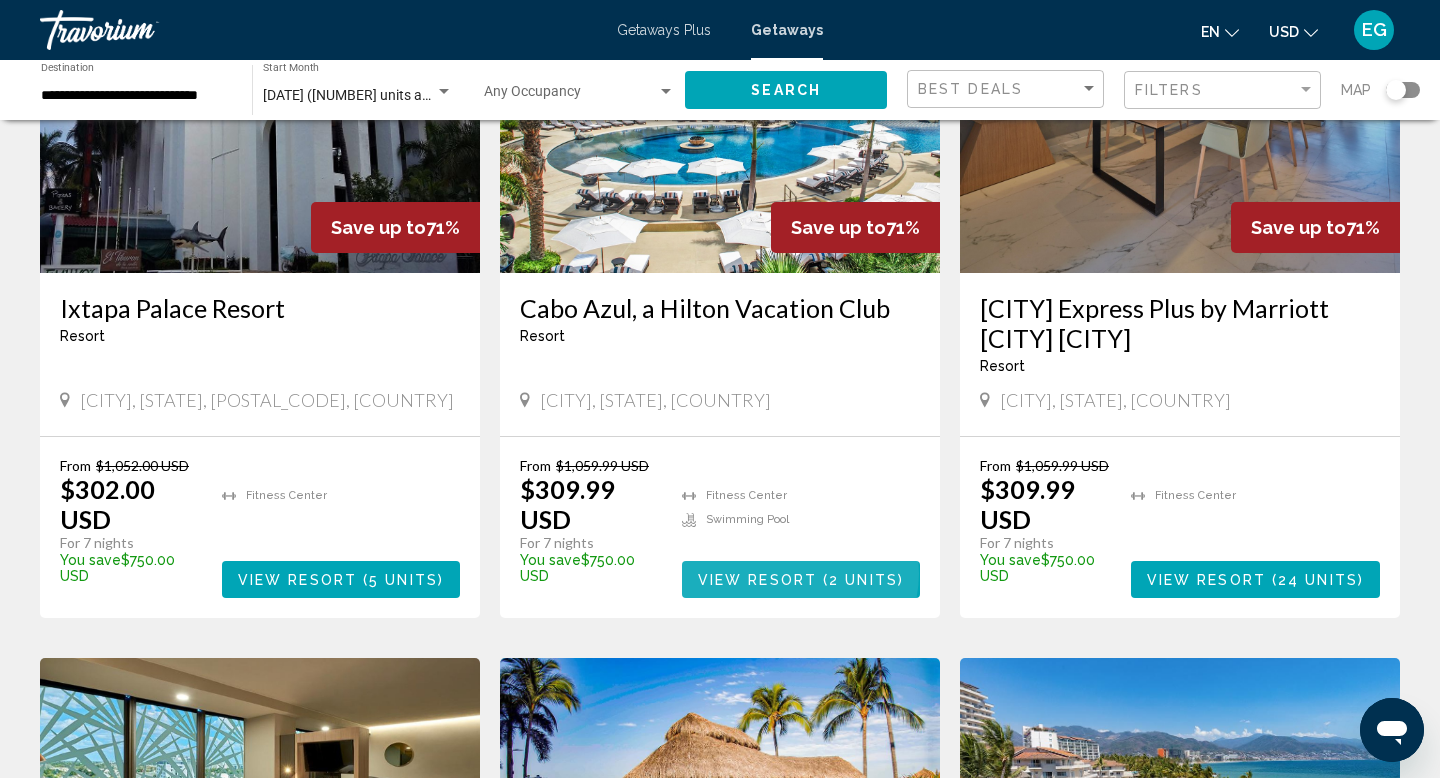 click on "View Resort" at bounding box center [757, 580] 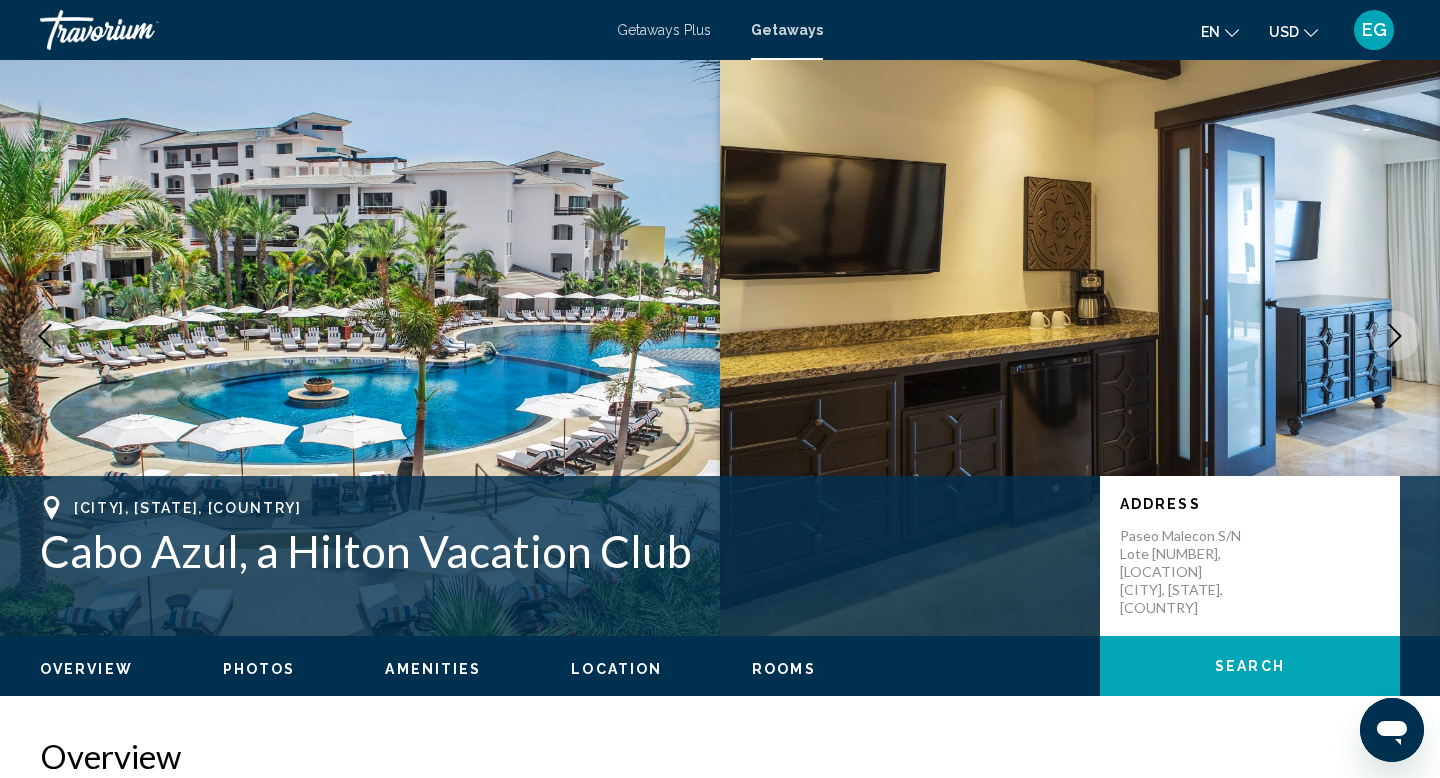scroll, scrollTop: 0, scrollLeft: 0, axis: both 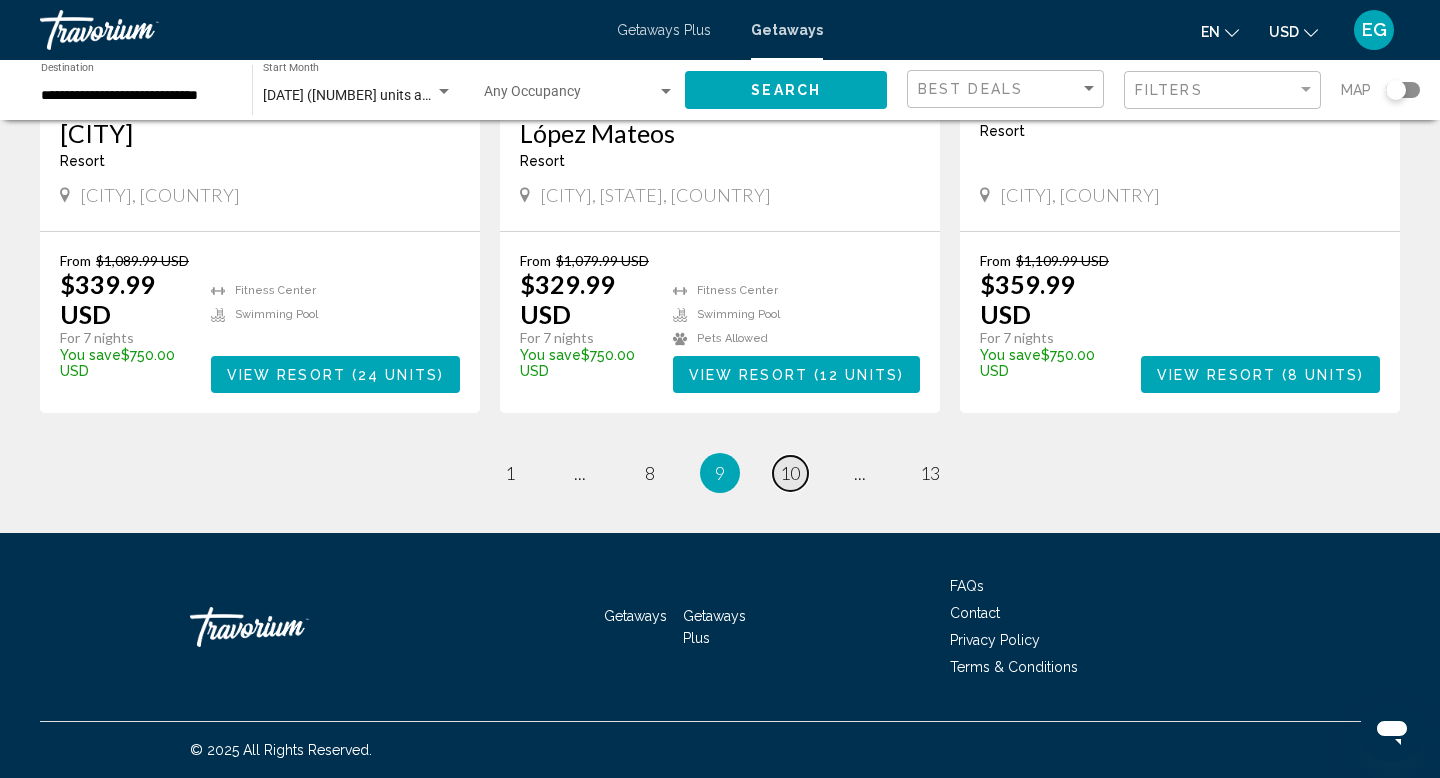 click on "10" at bounding box center [510, 473] 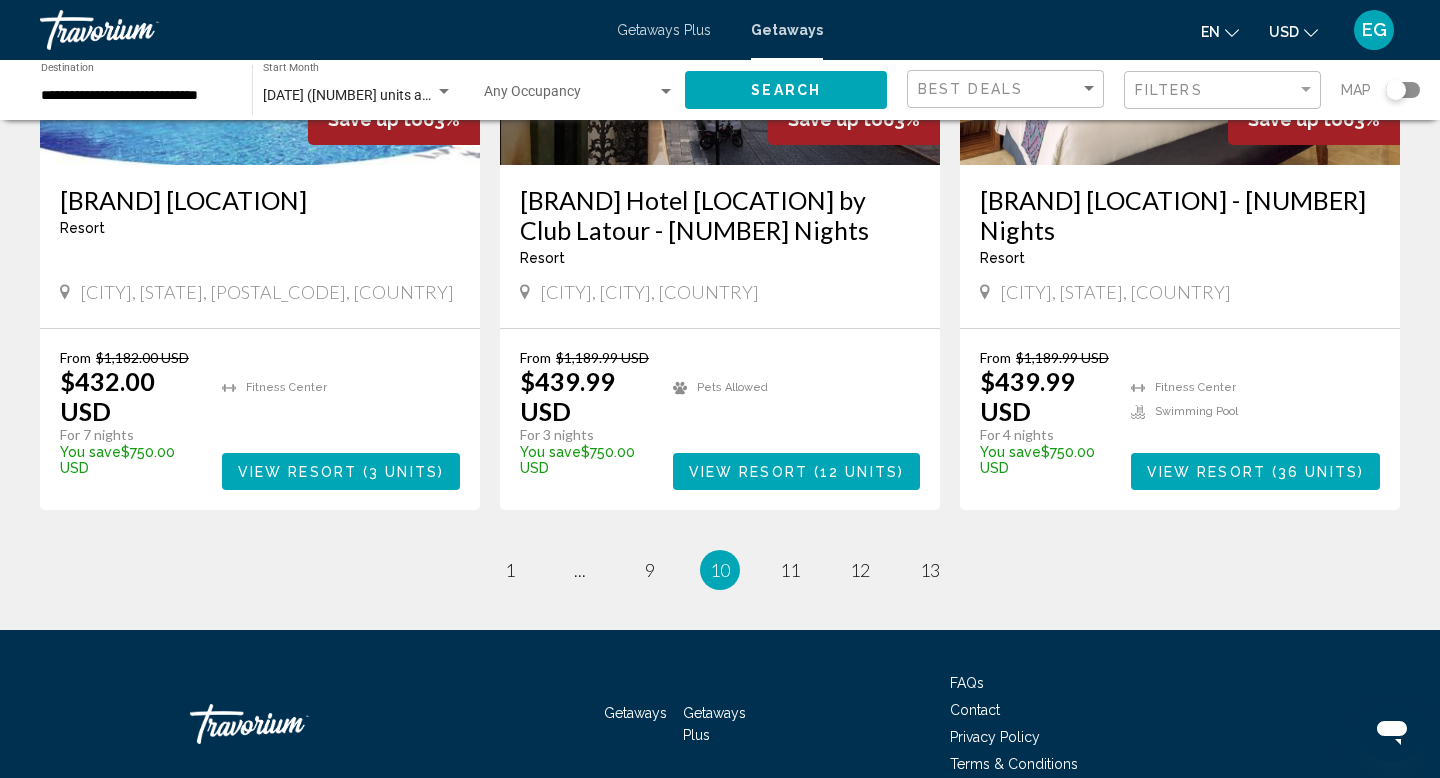 scroll, scrollTop: 2578, scrollLeft: 0, axis: vertical 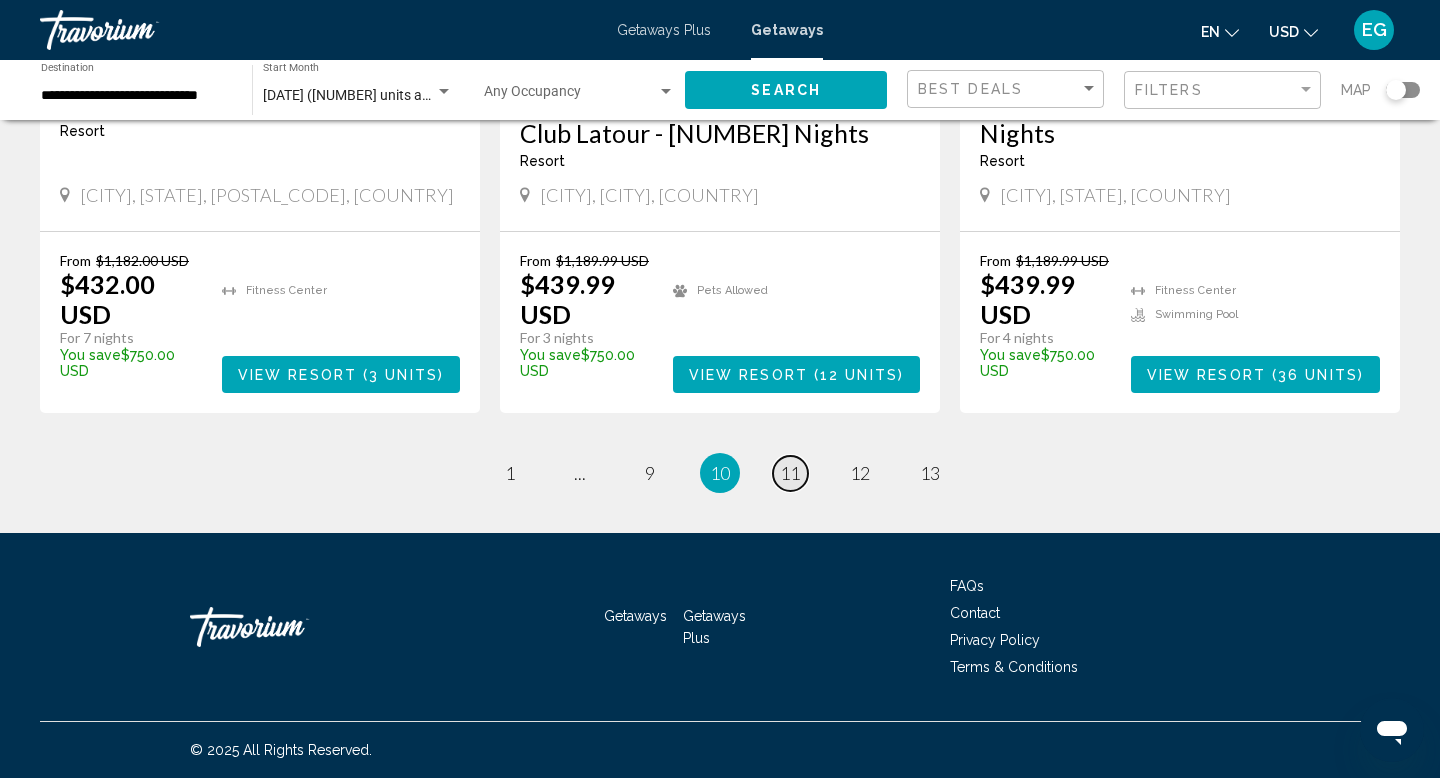 click on "11" at bounding box center (510, 473) 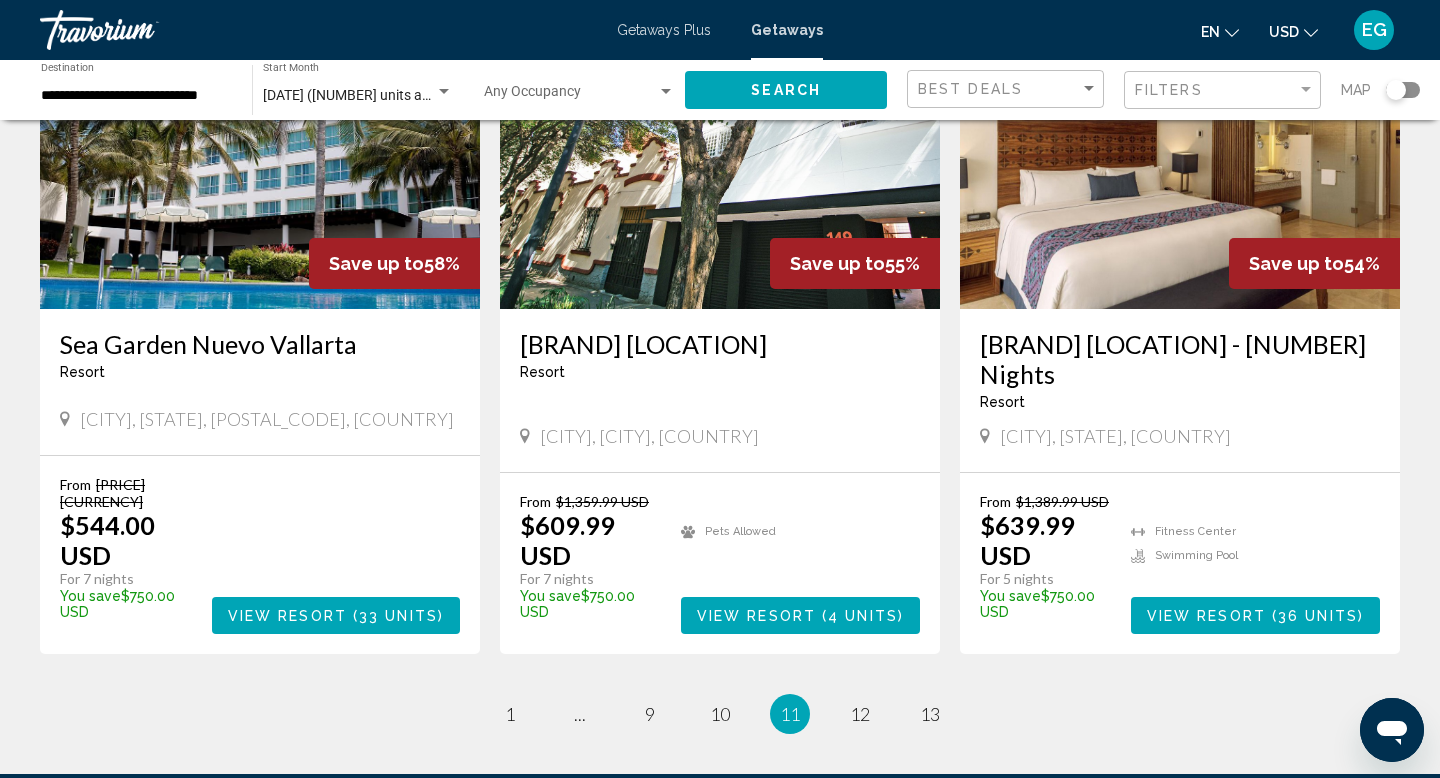 scroll, scrollTop: 2379, scrollLeft: 0, axis: vertical 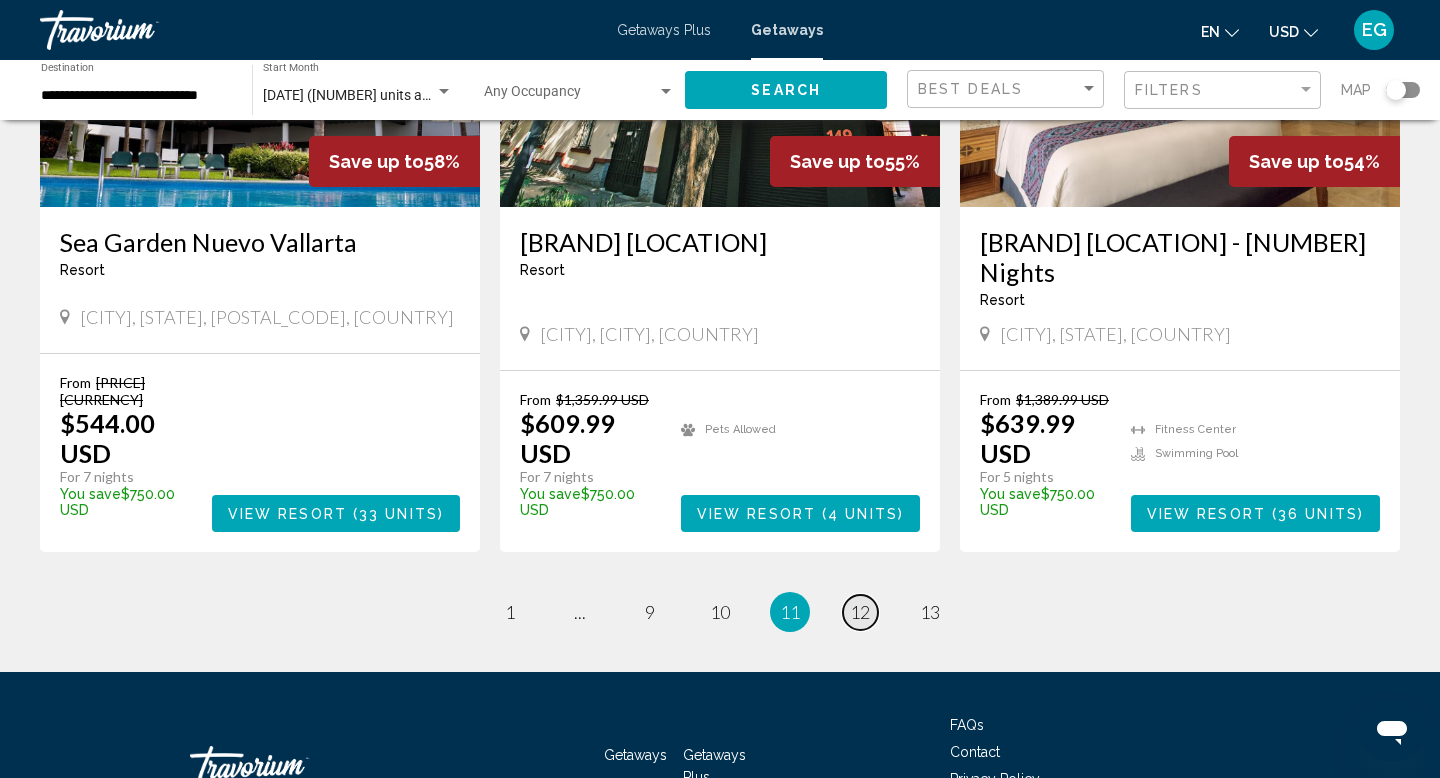click on "12" at bounding box center (510, 612) 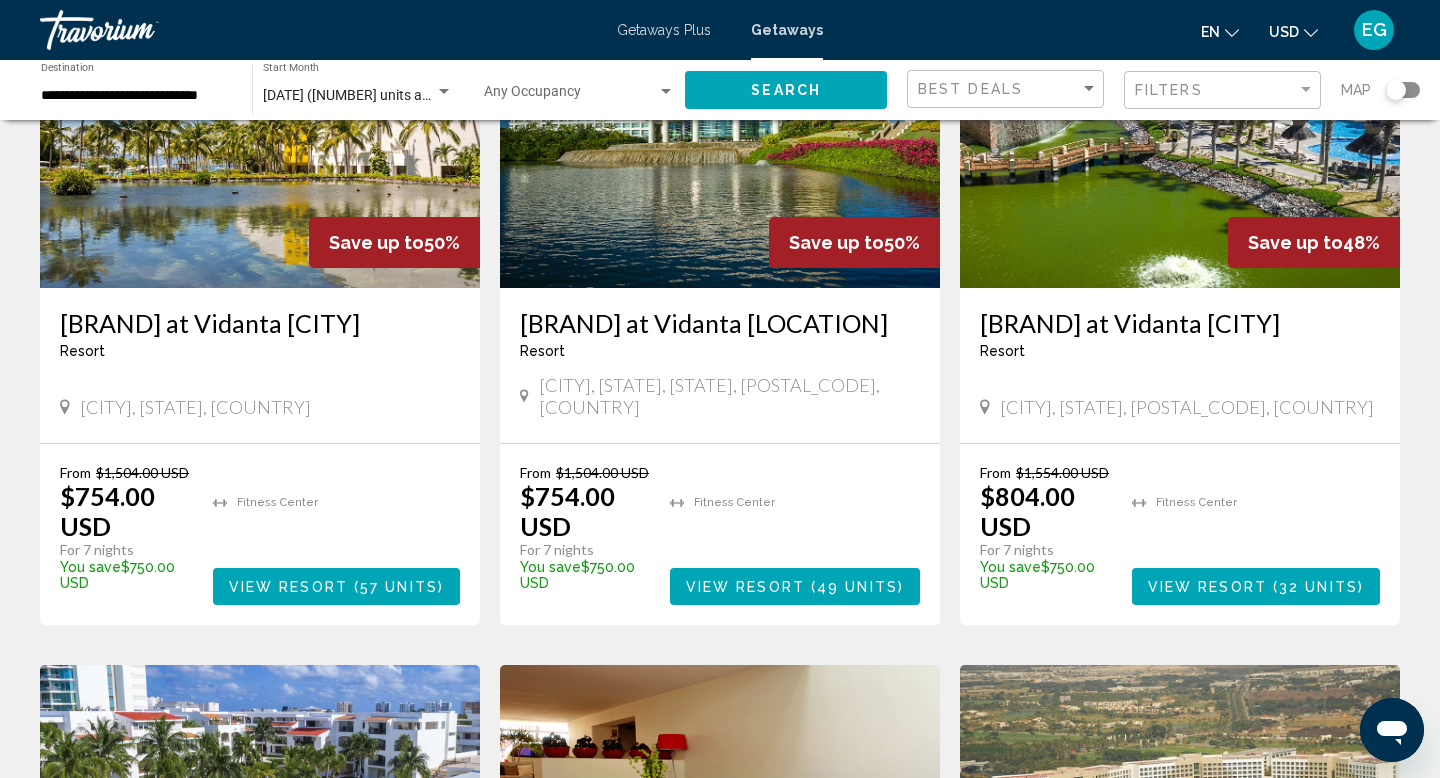 scroll, scrollTop: 969, scrollLeft: 0, axis: vertical 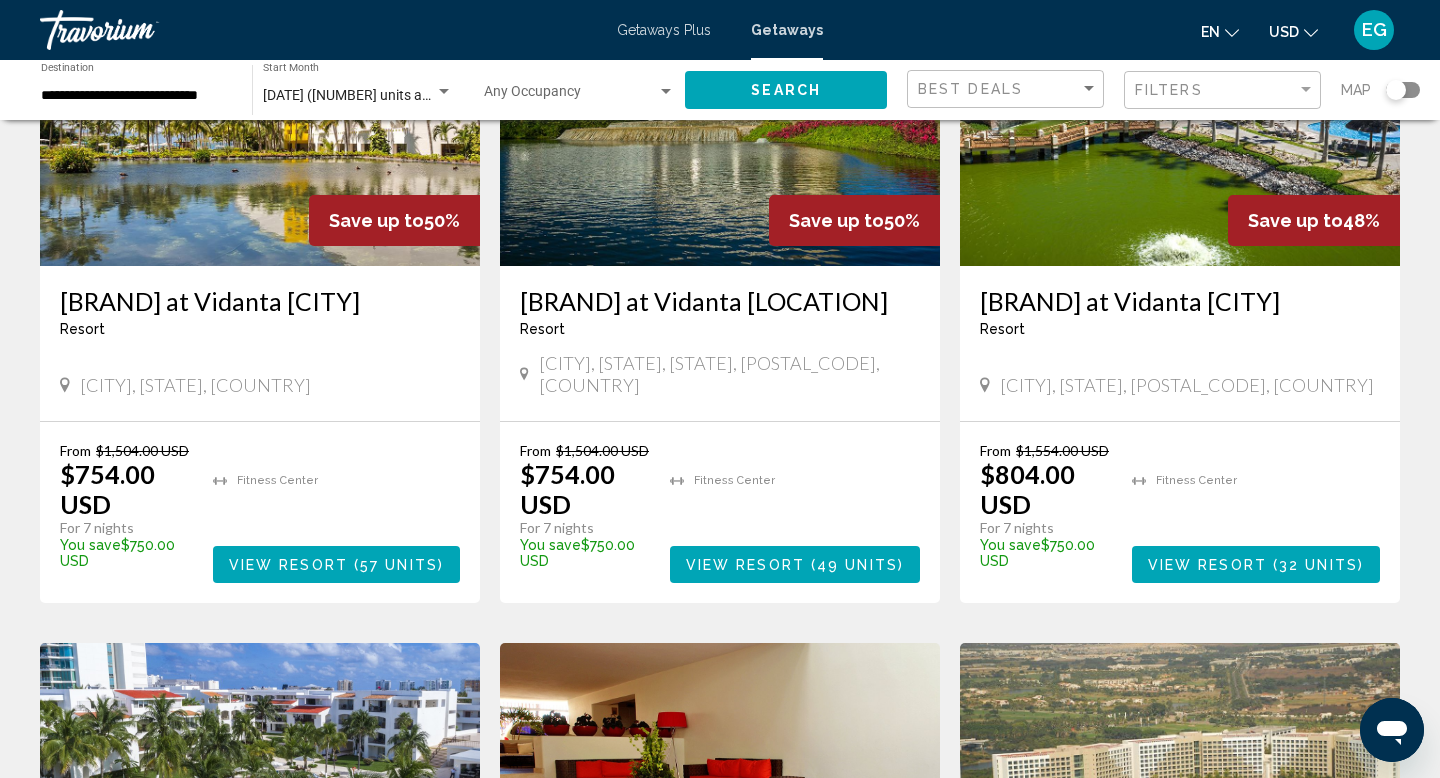 click on "View Resort" at bounding box center [1207, 565] 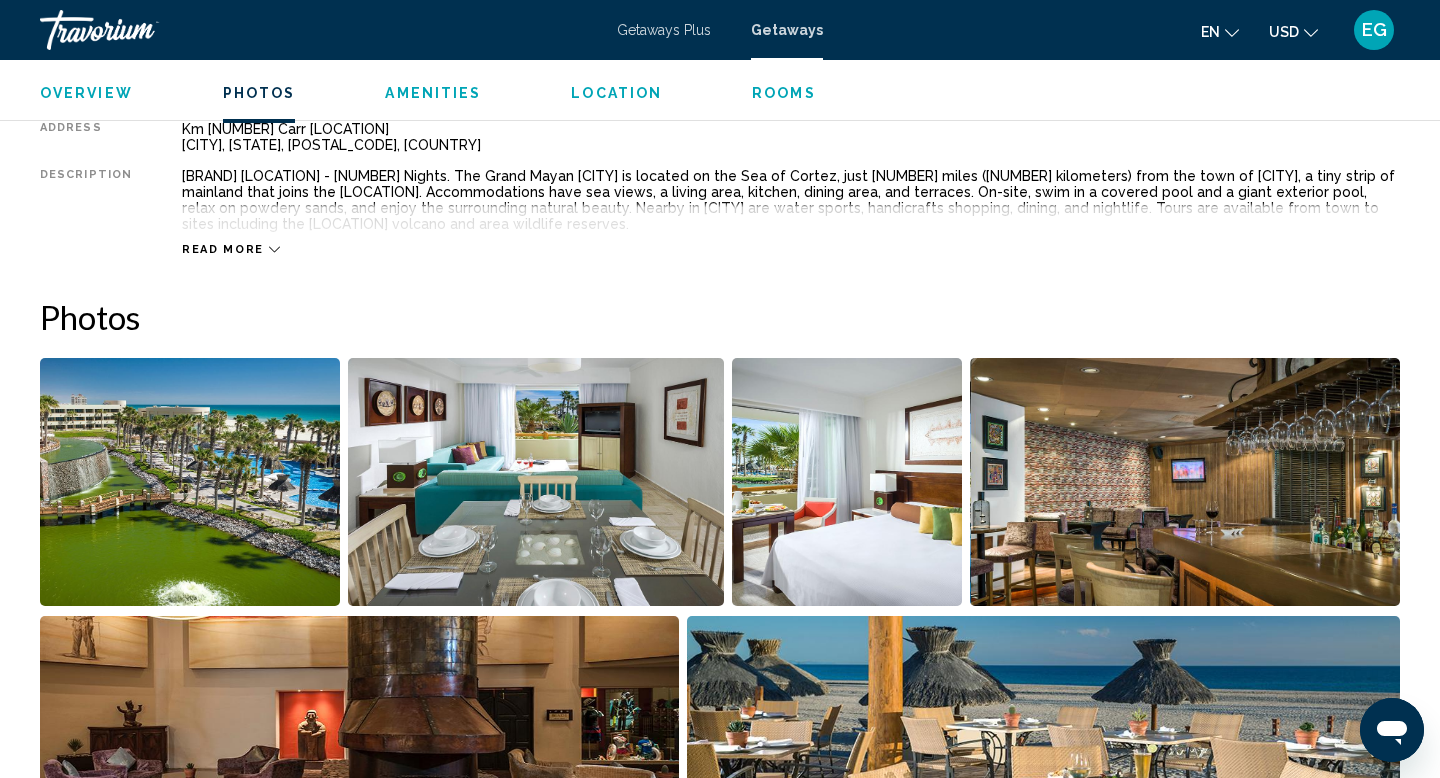 scroll, scrollTop: 0, scrollLeft: 0, axis: both 